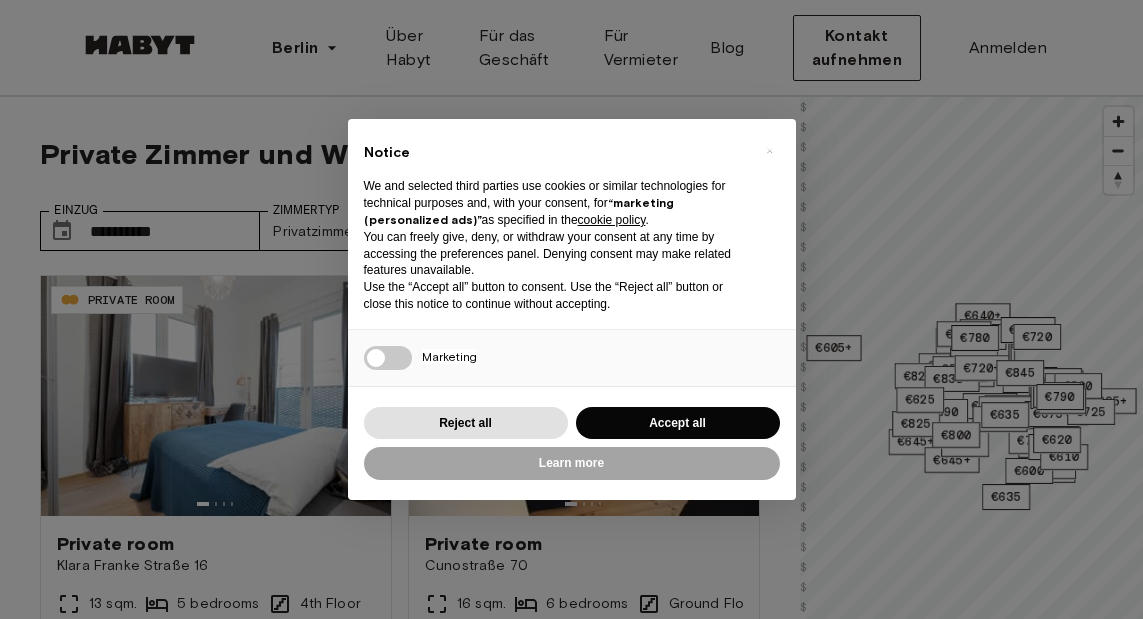 scroll, scrollTop: 193, scrollLeft: 0, axis: vertical 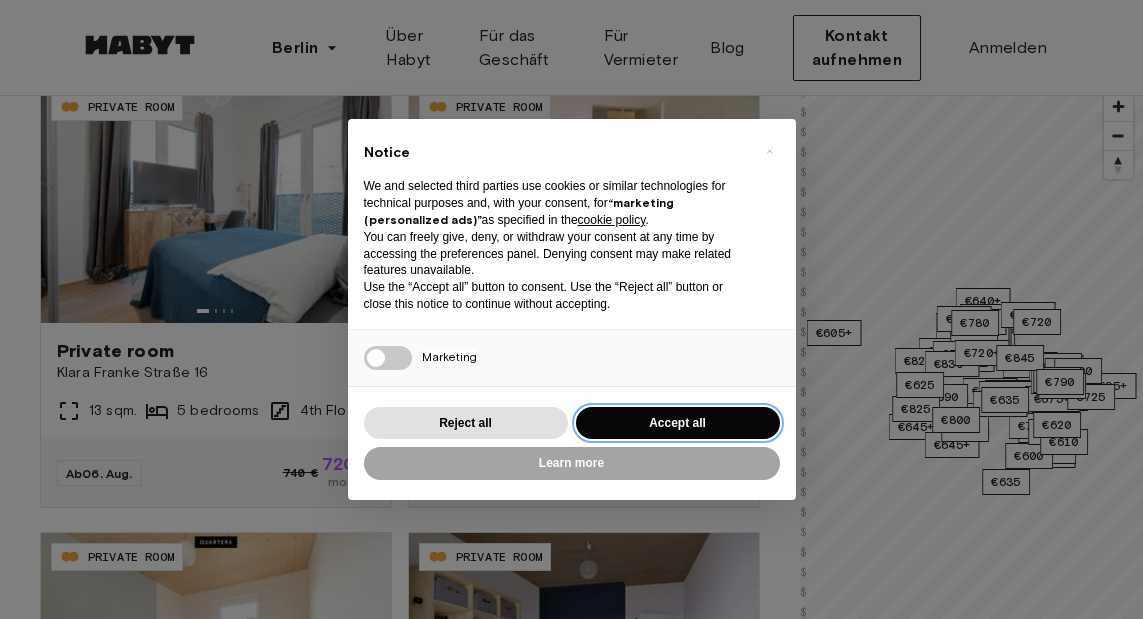 click on "Accept all" at bounding box center [678, 423] 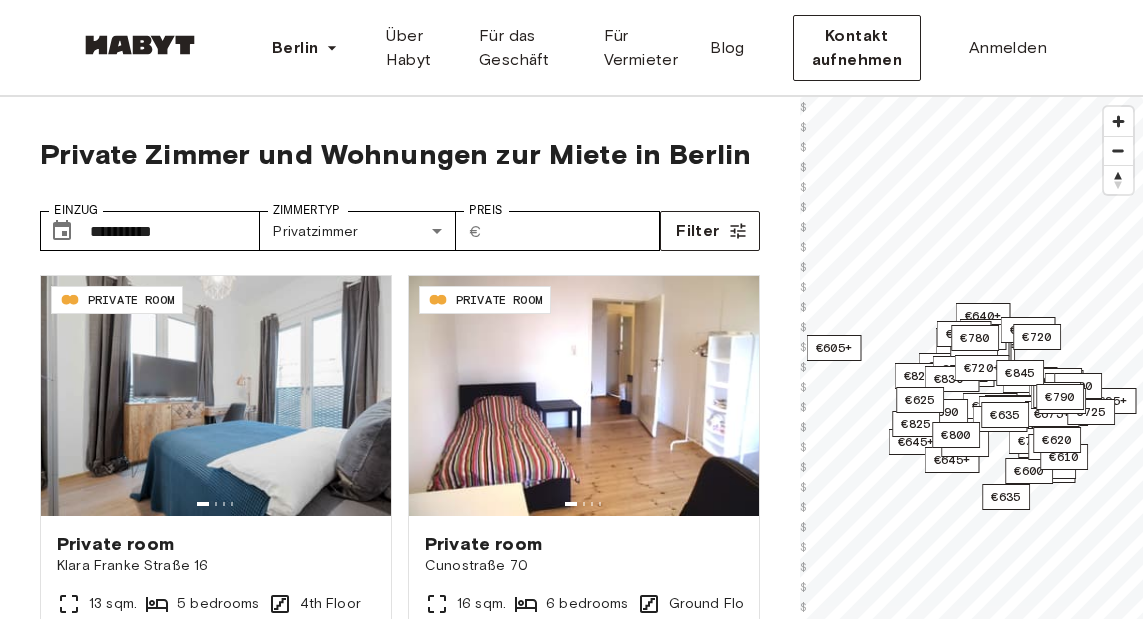 scroll, scrollTop: 0, scrollLeft: 0, axis: both 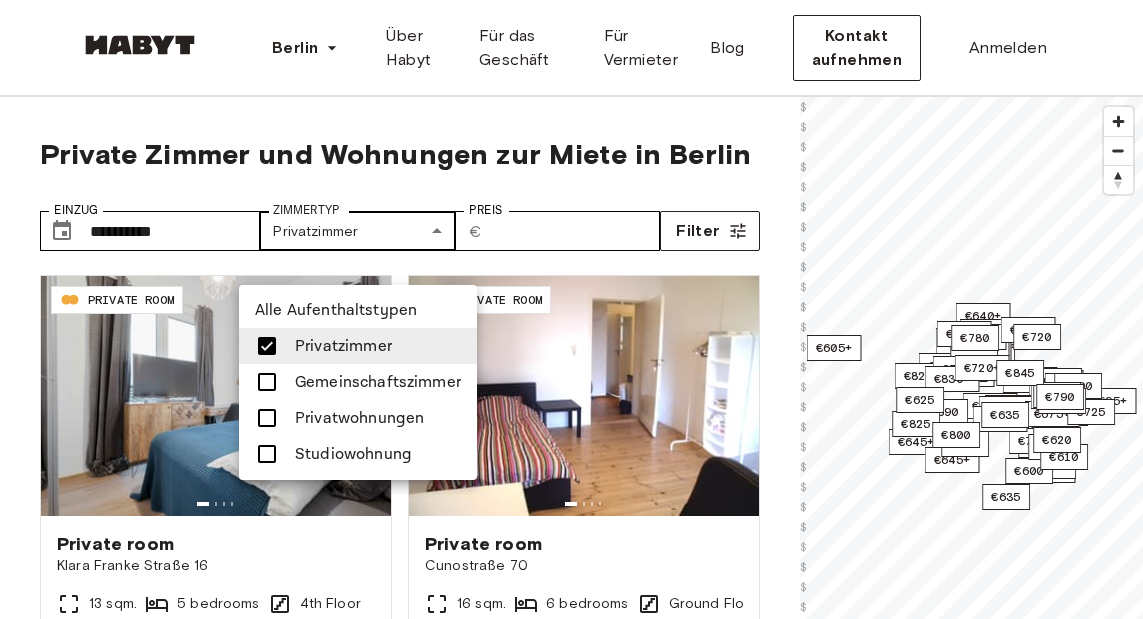 click on "**********" at bounding box center (571, 2454) 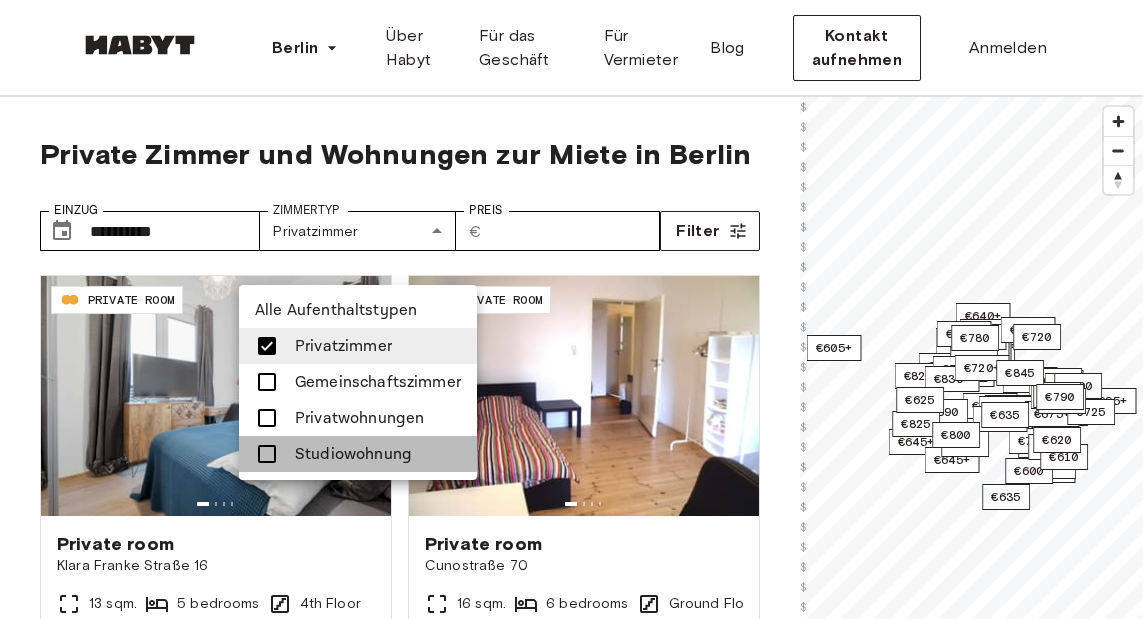 click at bounding box center [267, 454] 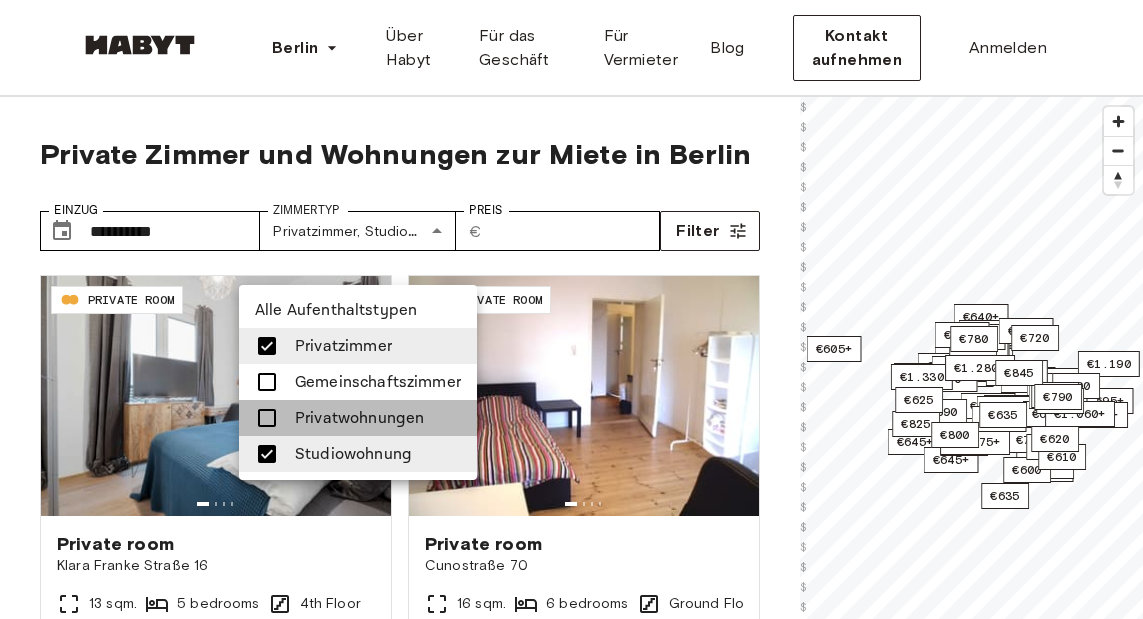 click at bounding box center [267, 418] 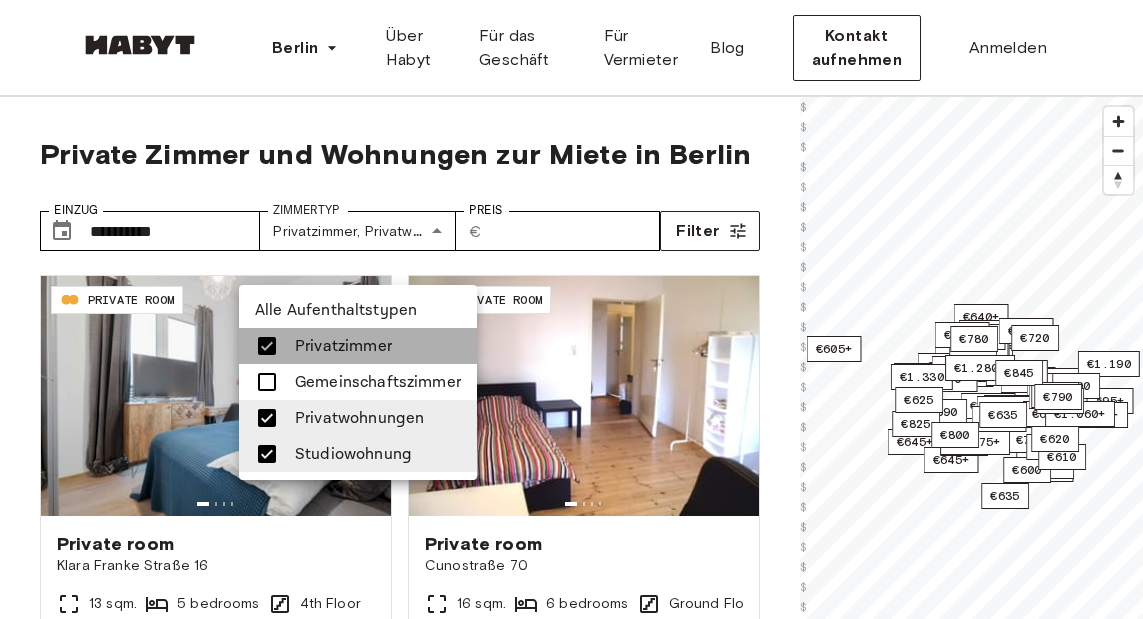 click at bounding box center [267, 346] 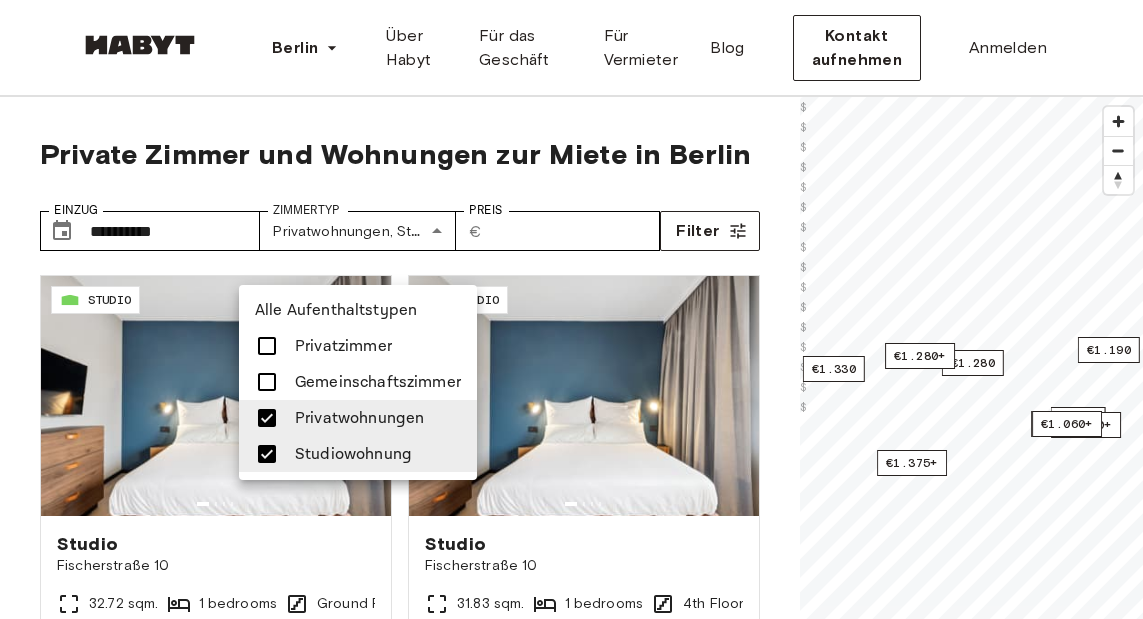 click at bounding box center [571, 309] 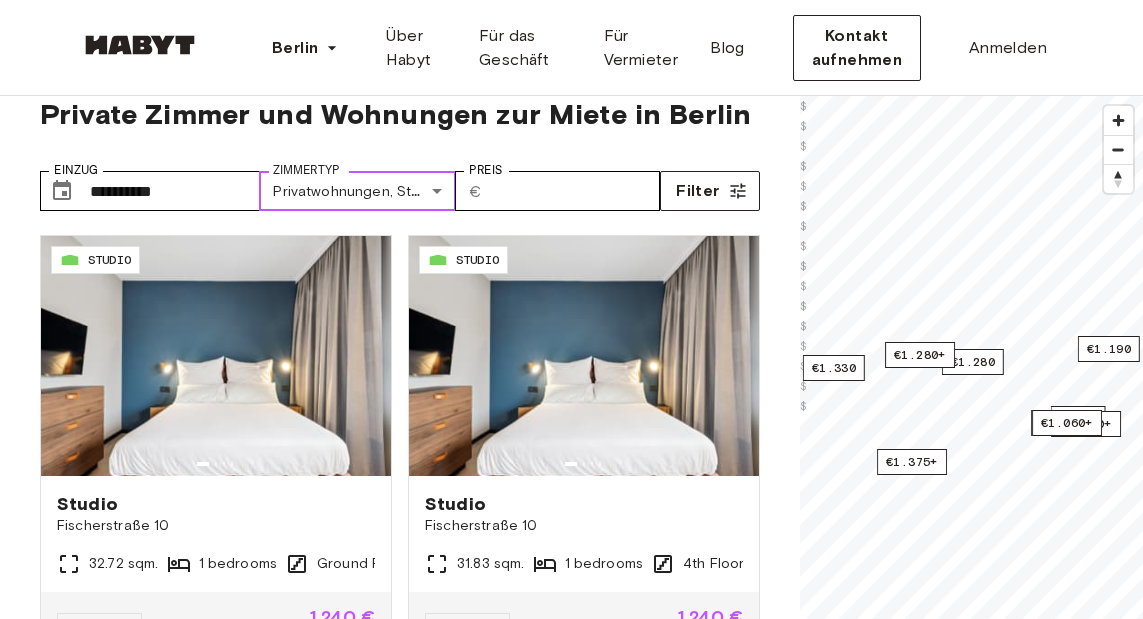 scroll, scrollTop: 166, scrollLeft: 0, axis: vertical 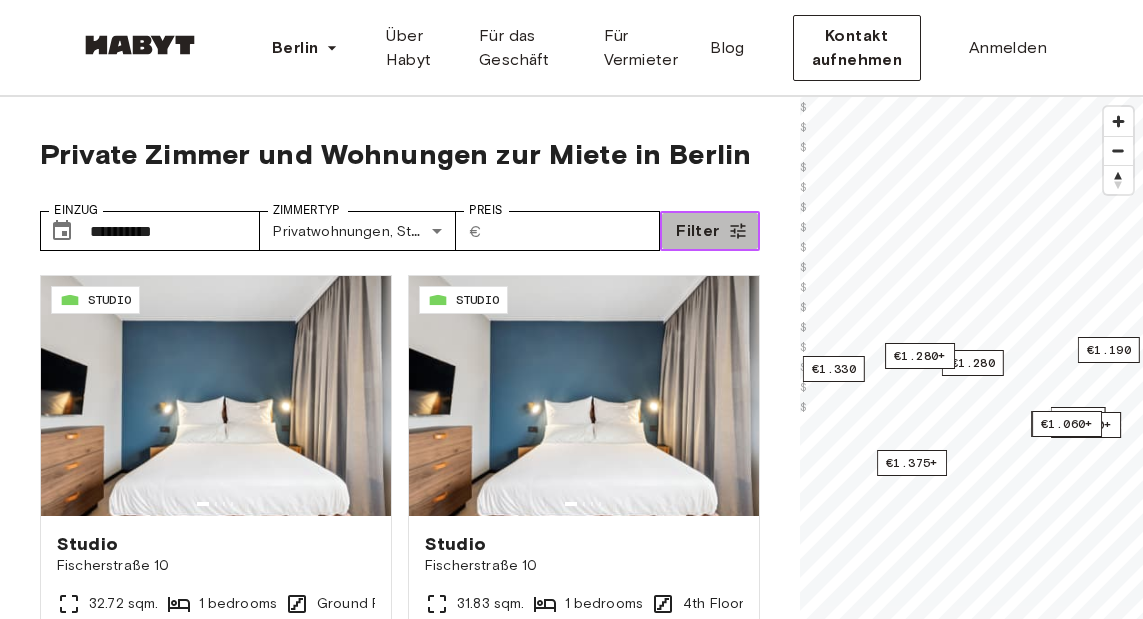 click on "Filter" at bounding box center (697, 231) 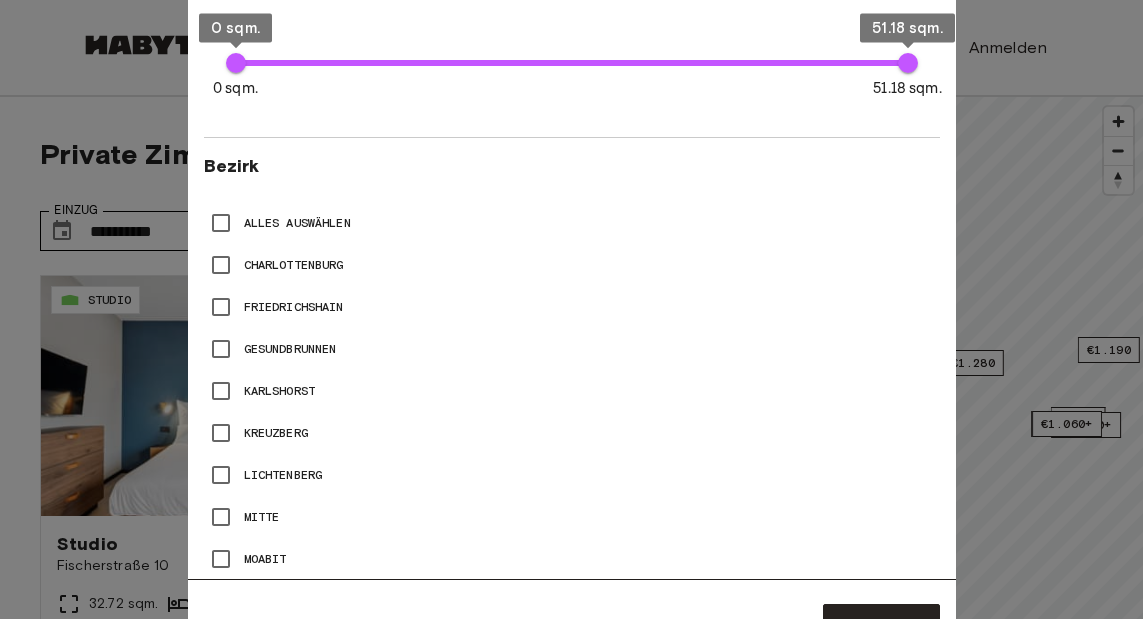 scroll, scrollTop: 766, scrollLeft: 0, axis: vertical 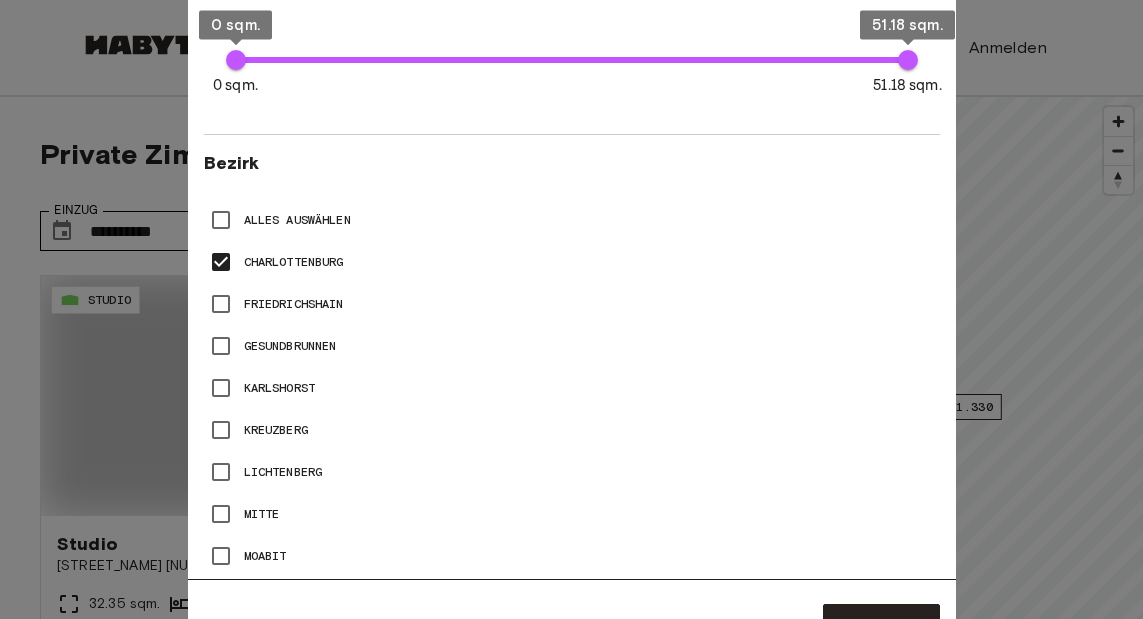 type on "**" 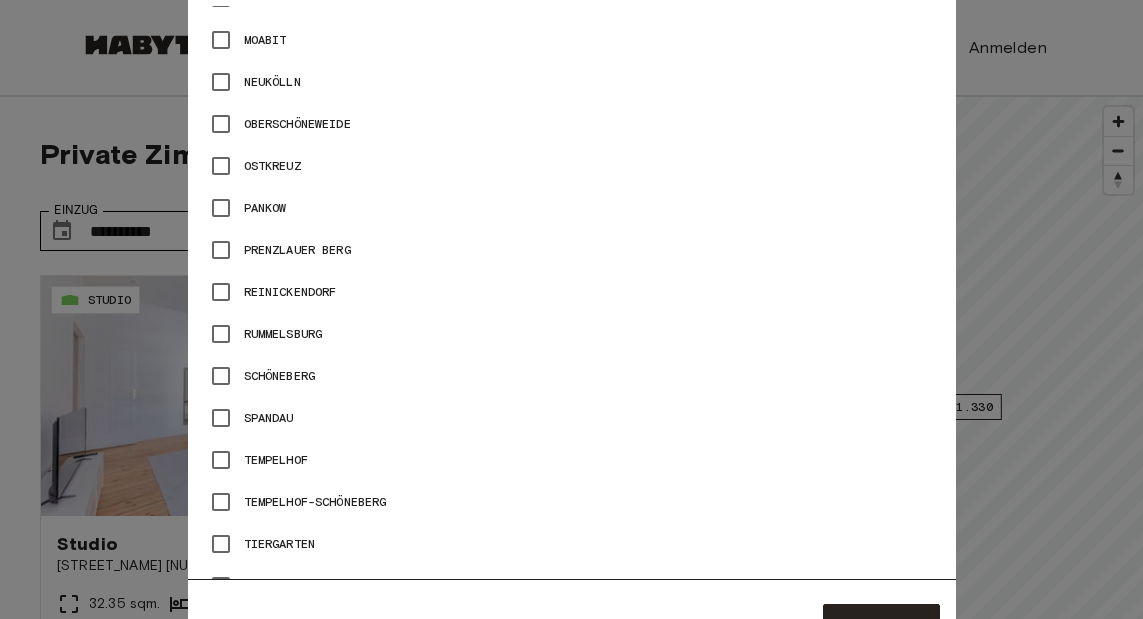 scroll, scrollTop: 1259, scrollLeft: 0, axis: vertical 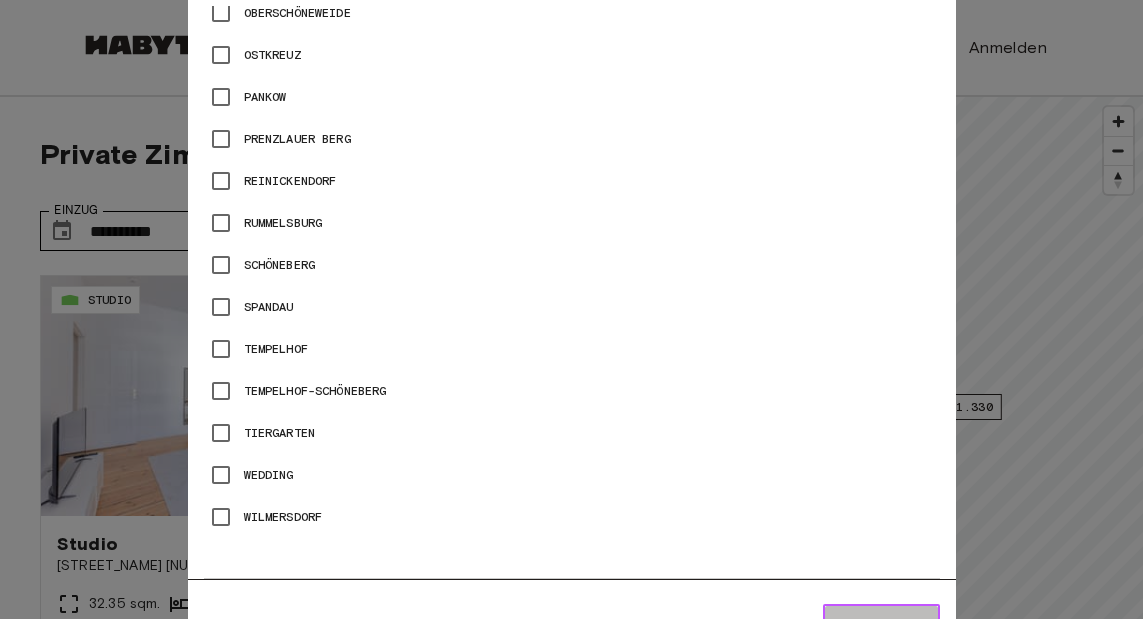 click on "Anwenden" at bounding box center (881, 625) 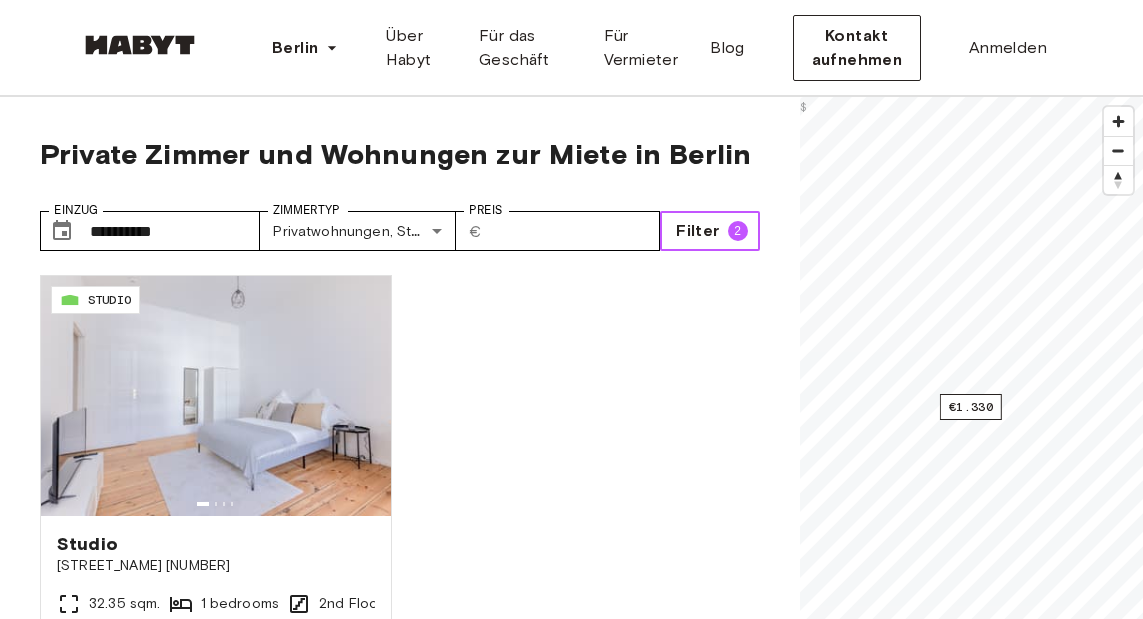 scroll, scrollTop: 0, scrollLeft: 0, axis: both 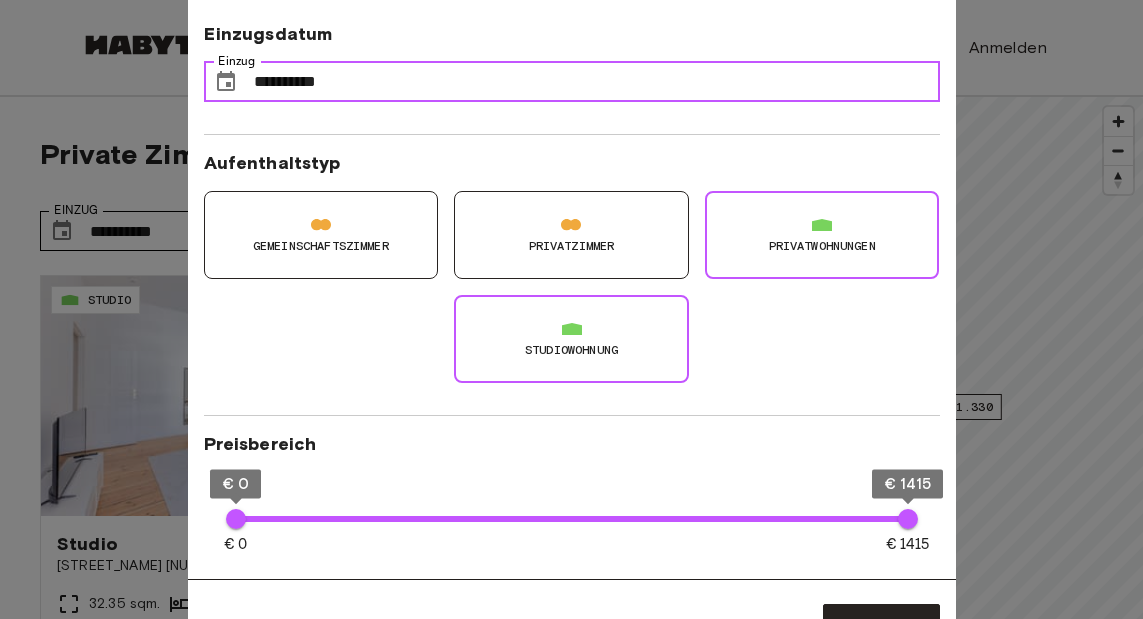 click on "**********" at bounding box center (597, 82) 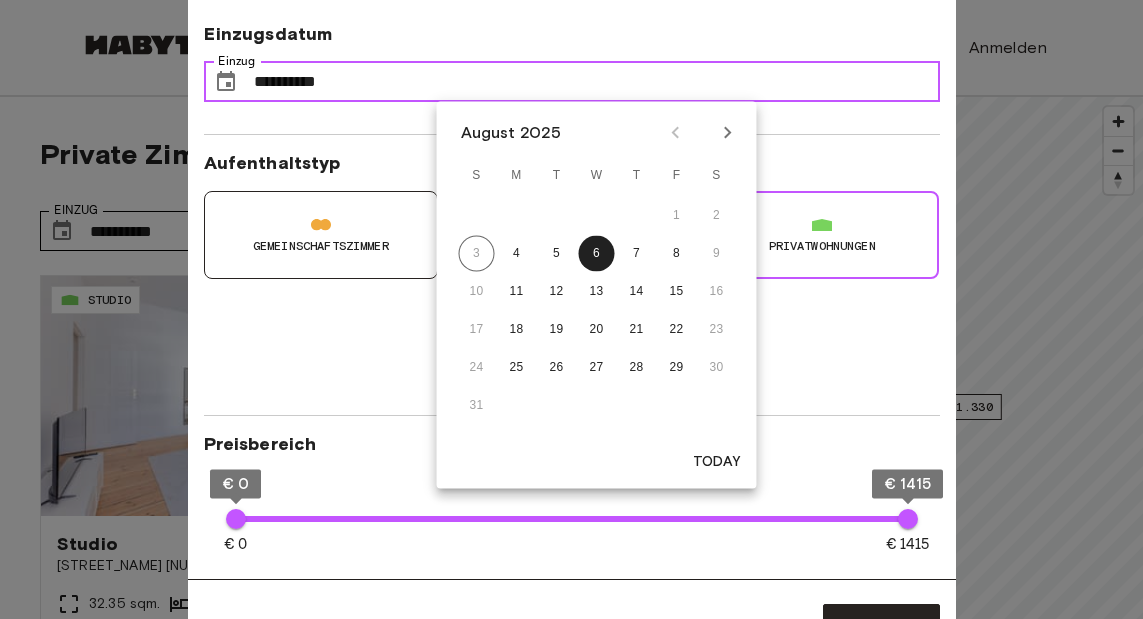 click on "**********" at bounding box center (597, 82) 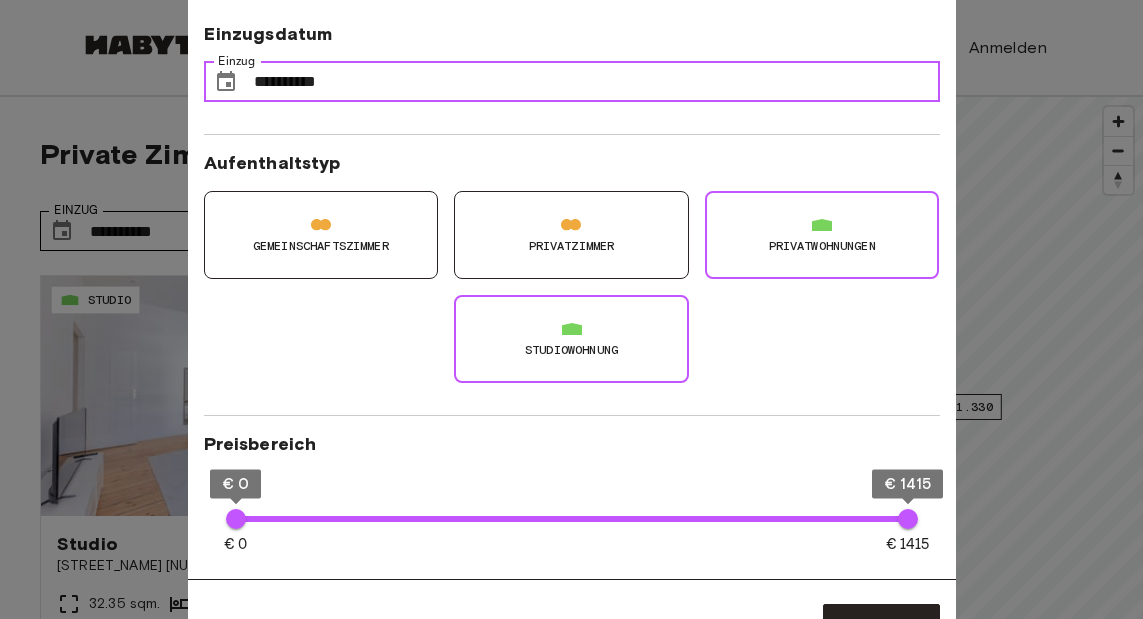 type on "*********" 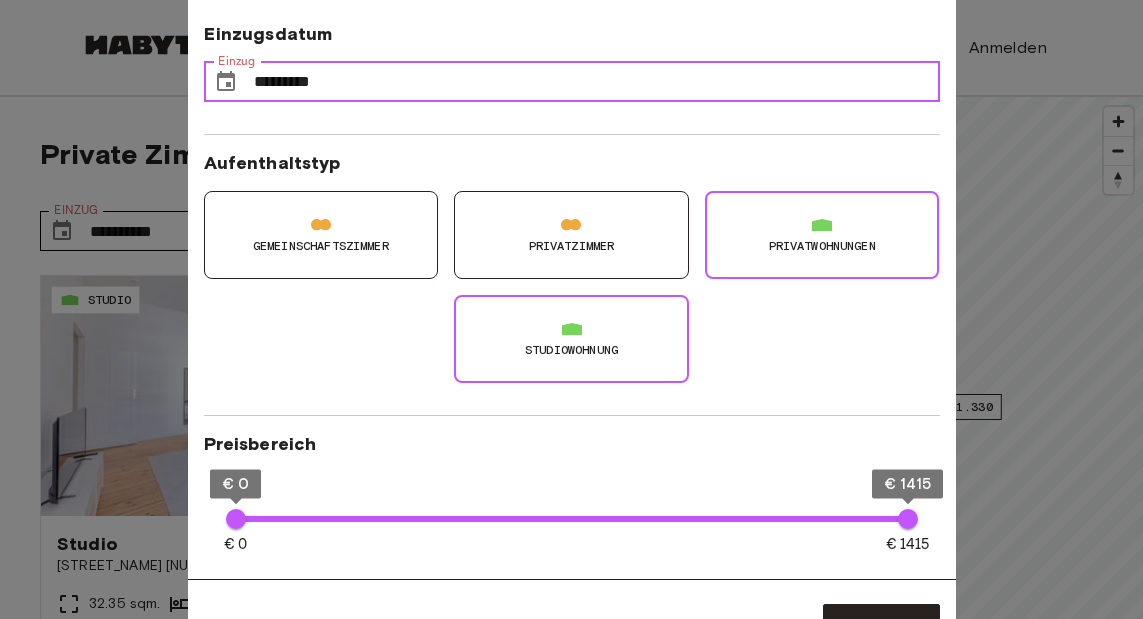 type on "**********" 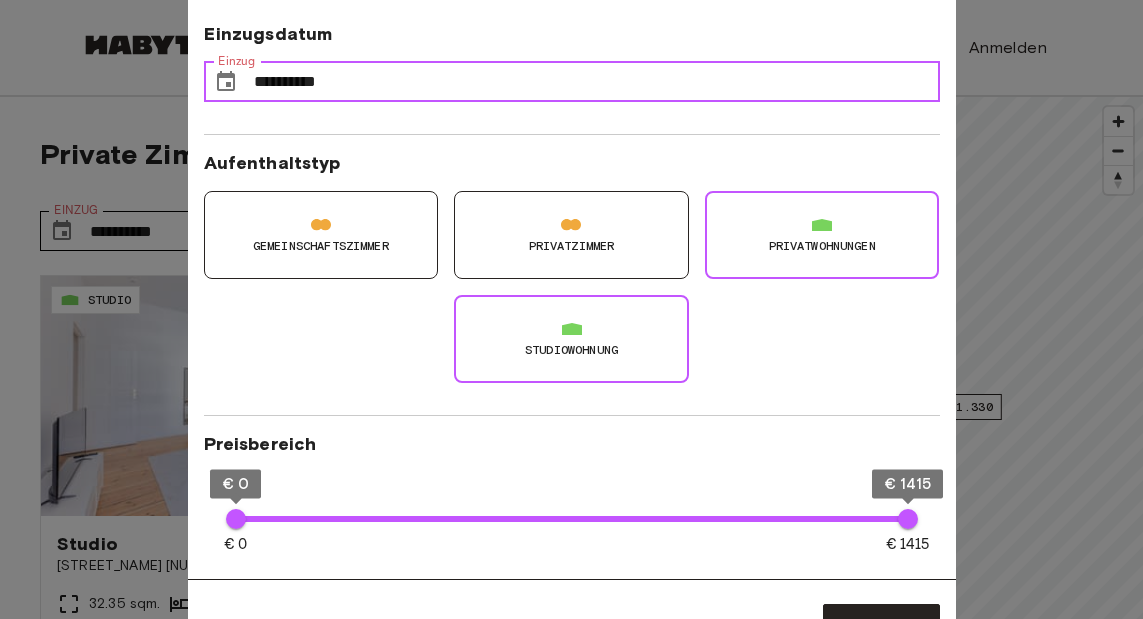 type on "*********" 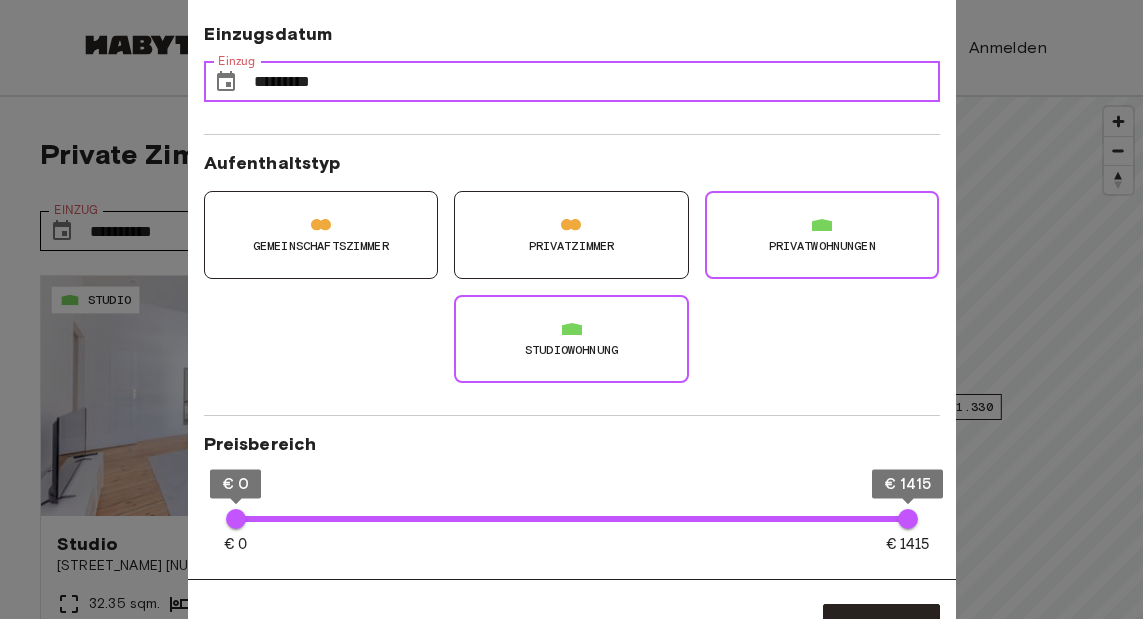 type on "**********" 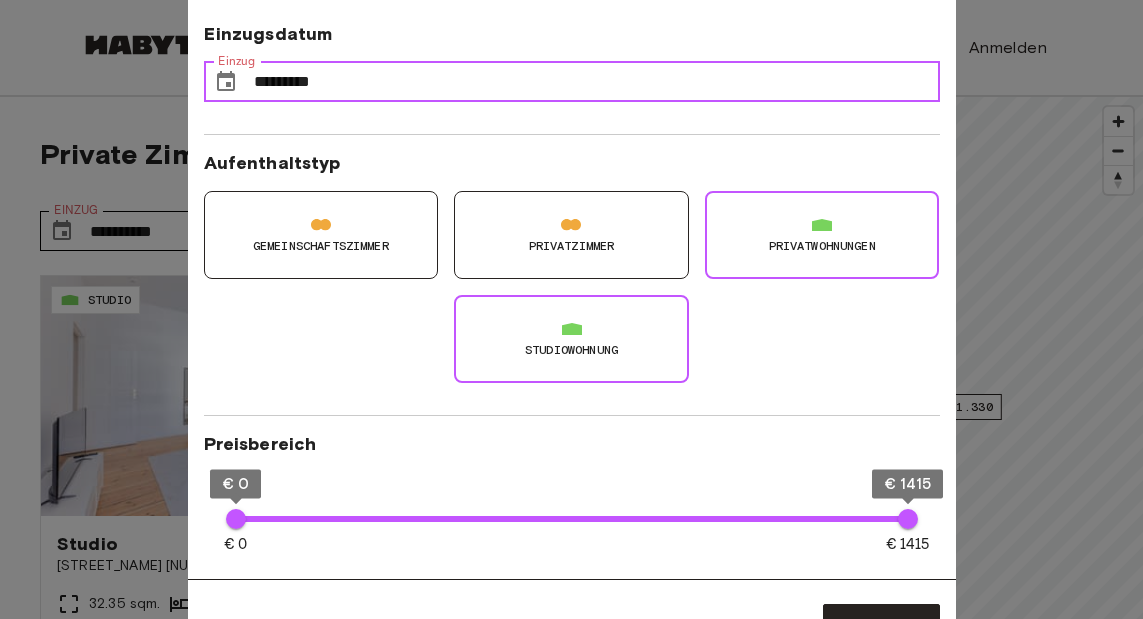 drag, startPoint x: 343, startPoint y: 78, endPoint x: 216, endPoint y: 75, distance: 127.03543 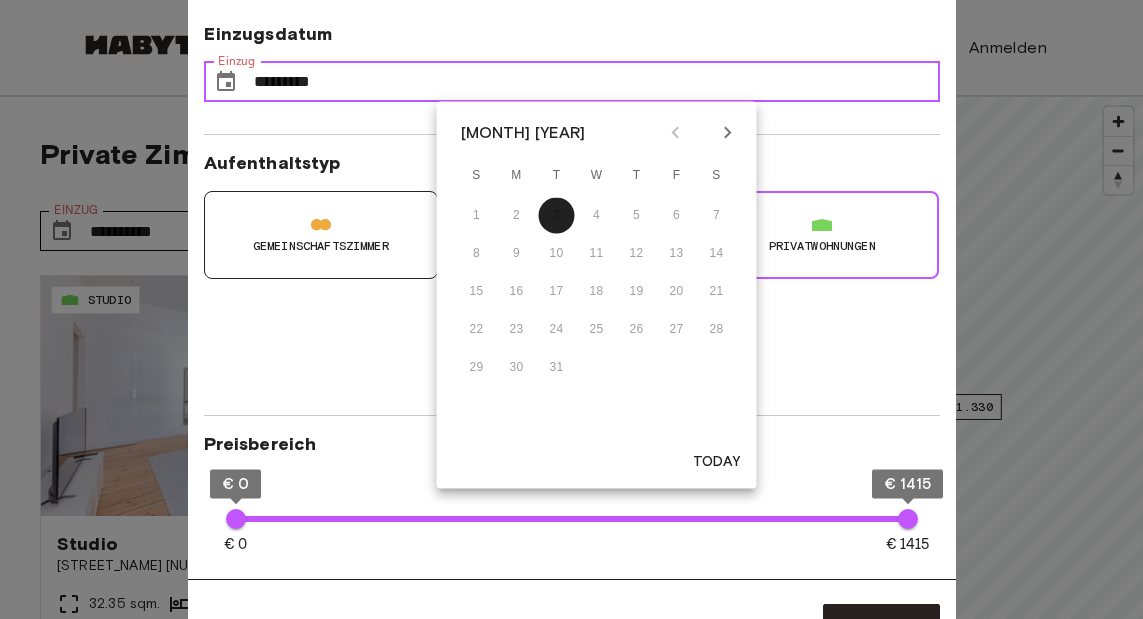 type 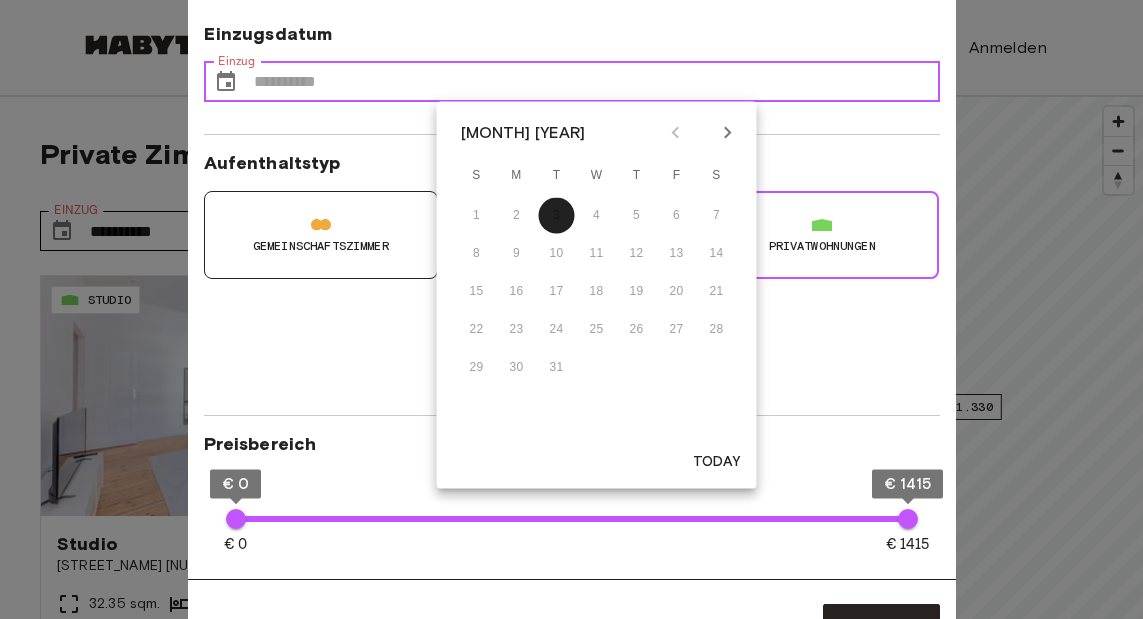 type on "**********" 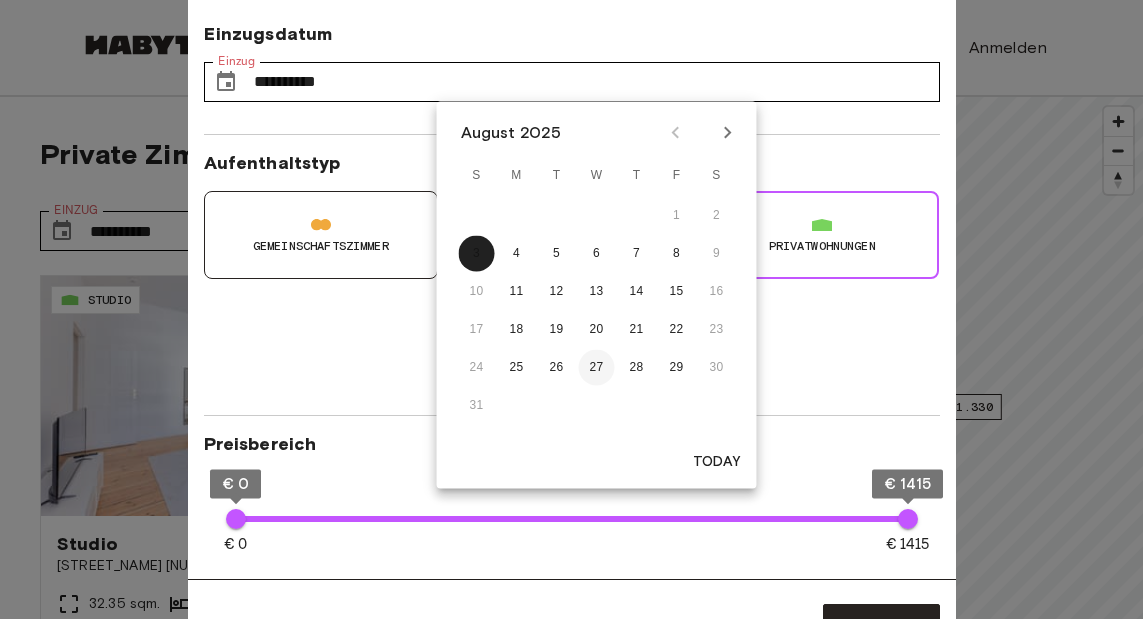 click on "27" at bounding box center [597, 368] 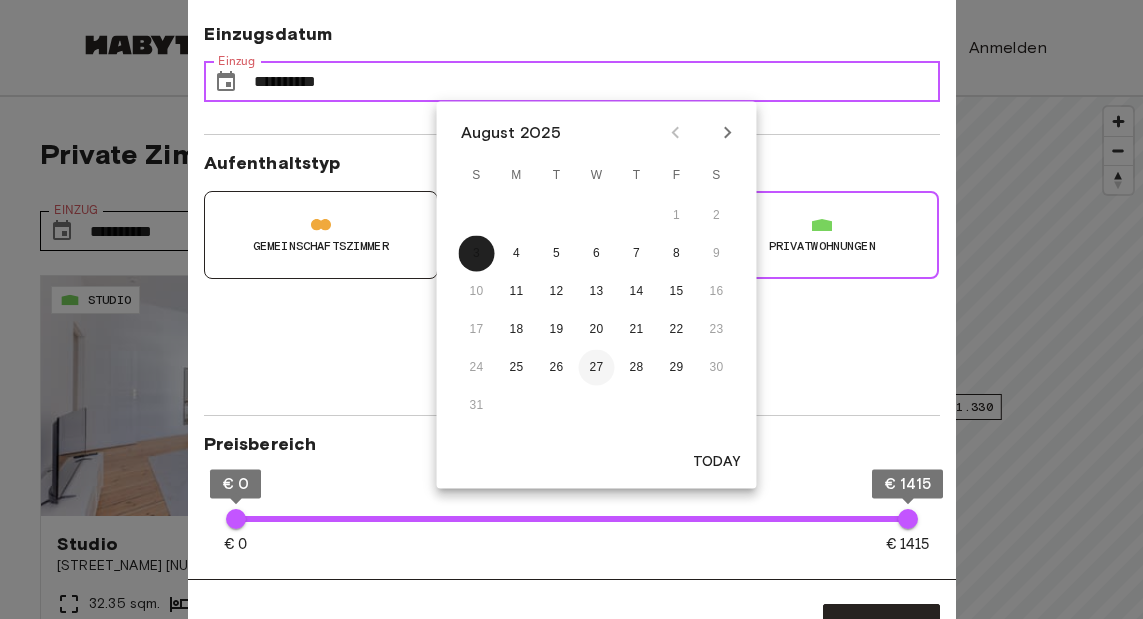 type on "**" 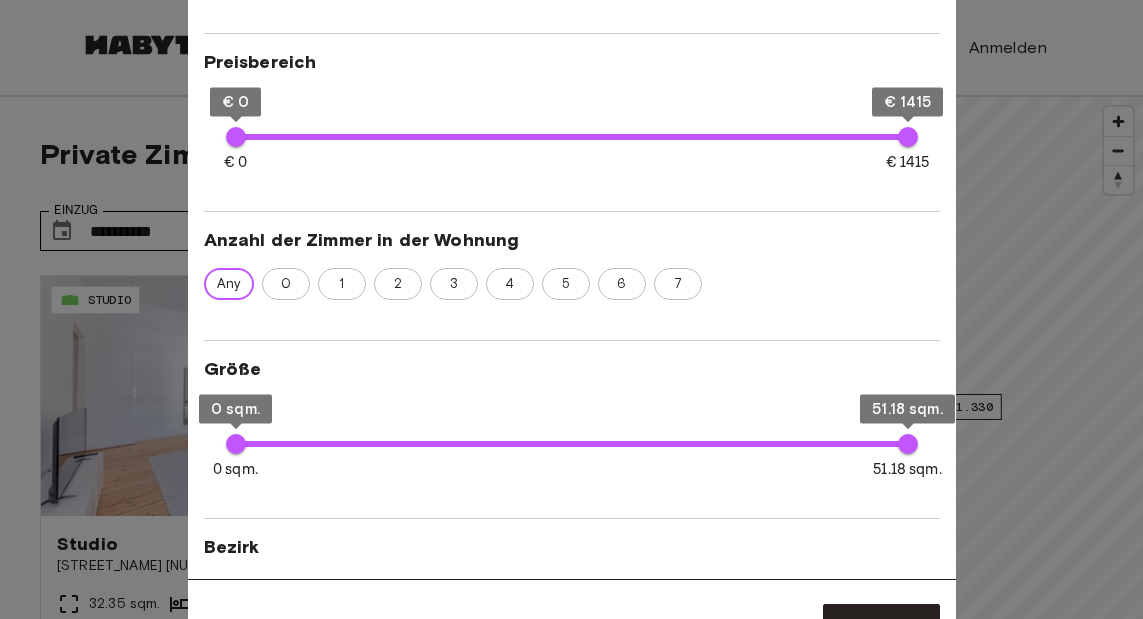 scroll, scrollTop: 405, scrollLeft: 0, axis: vertical 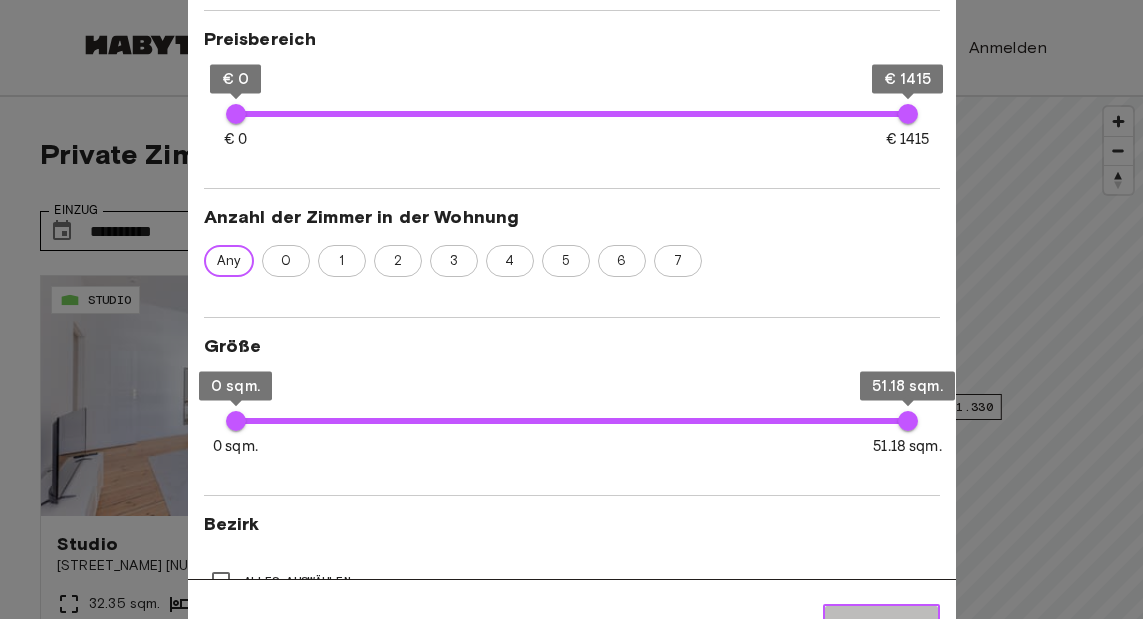 click on "Anwenden" at bounding box center [881, 625] 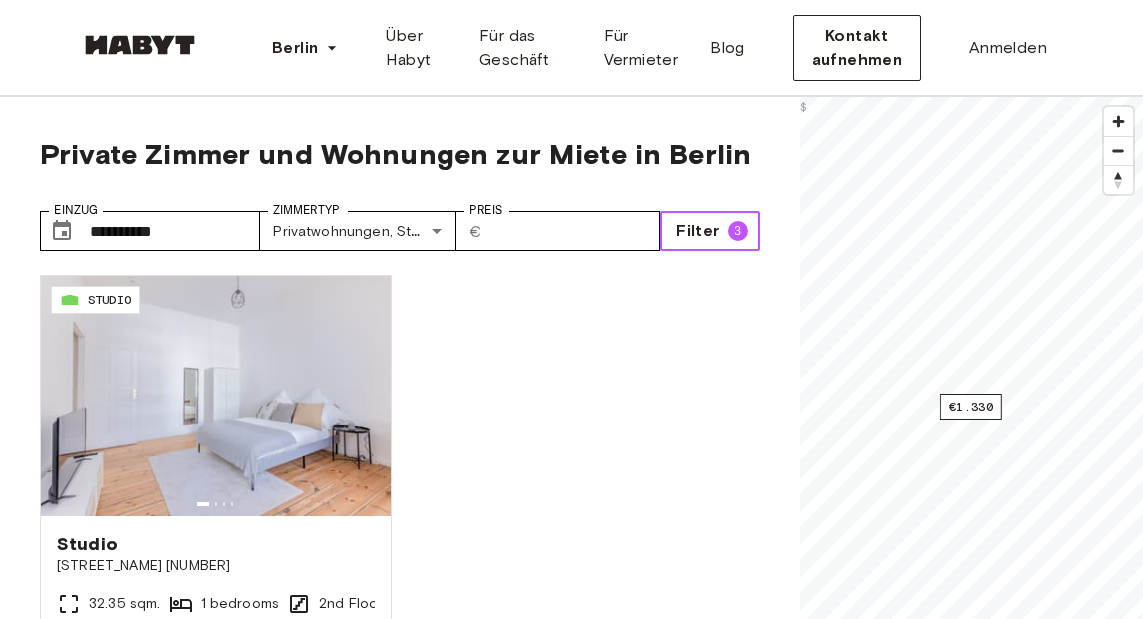 click on "Filter" at bounding box center (697, 231) 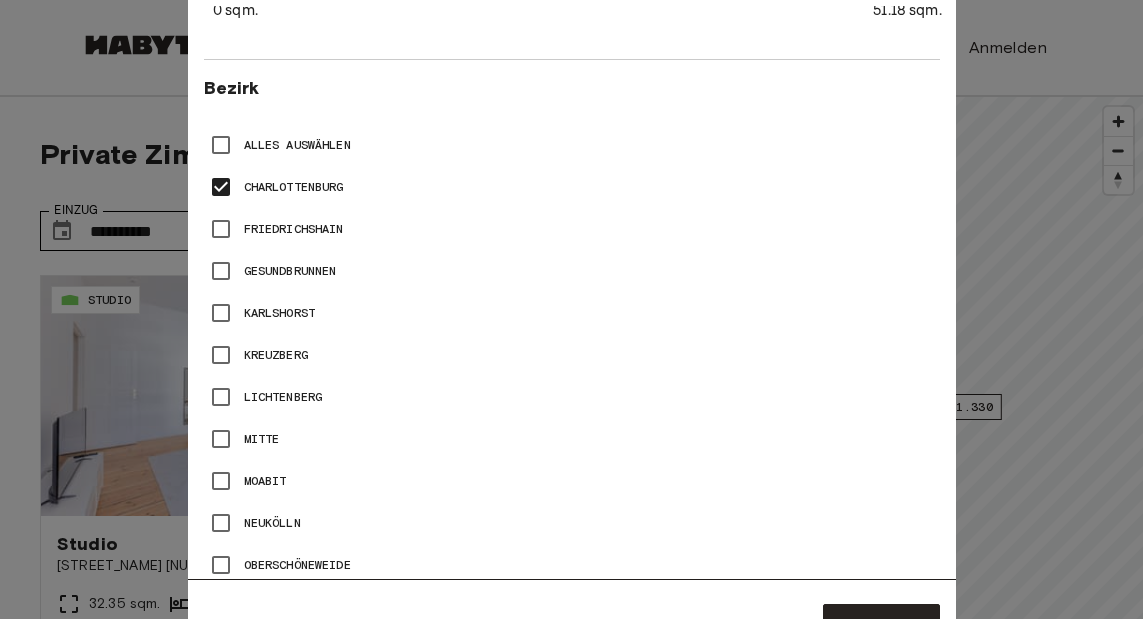 scroll, scrollTop: 829, scrollLeft: 0, axis: vertical 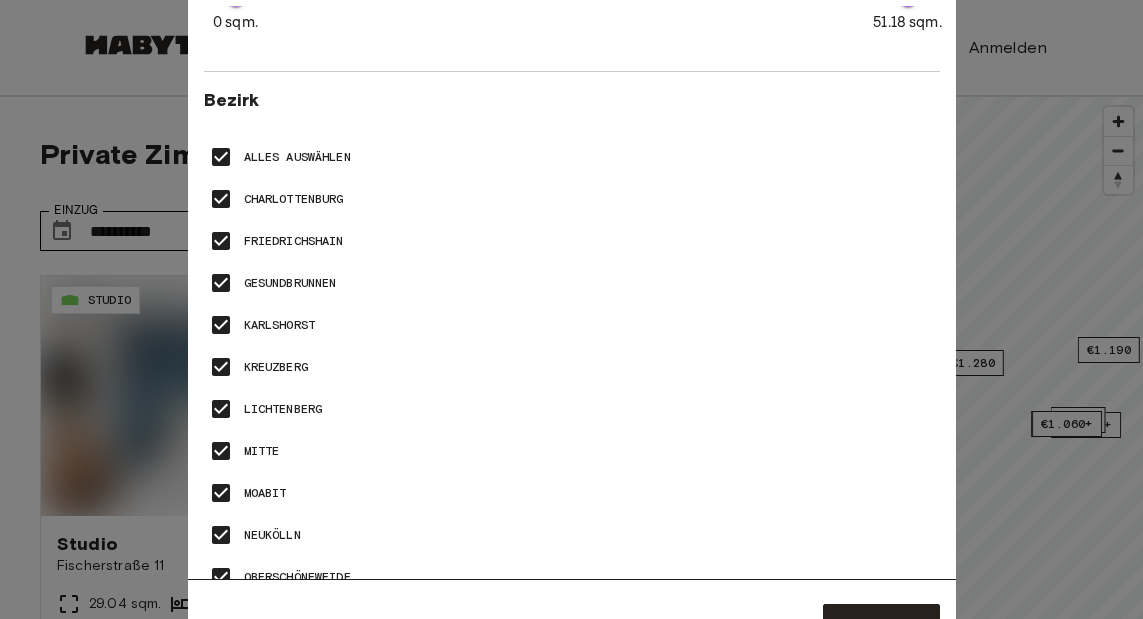 type on "**" 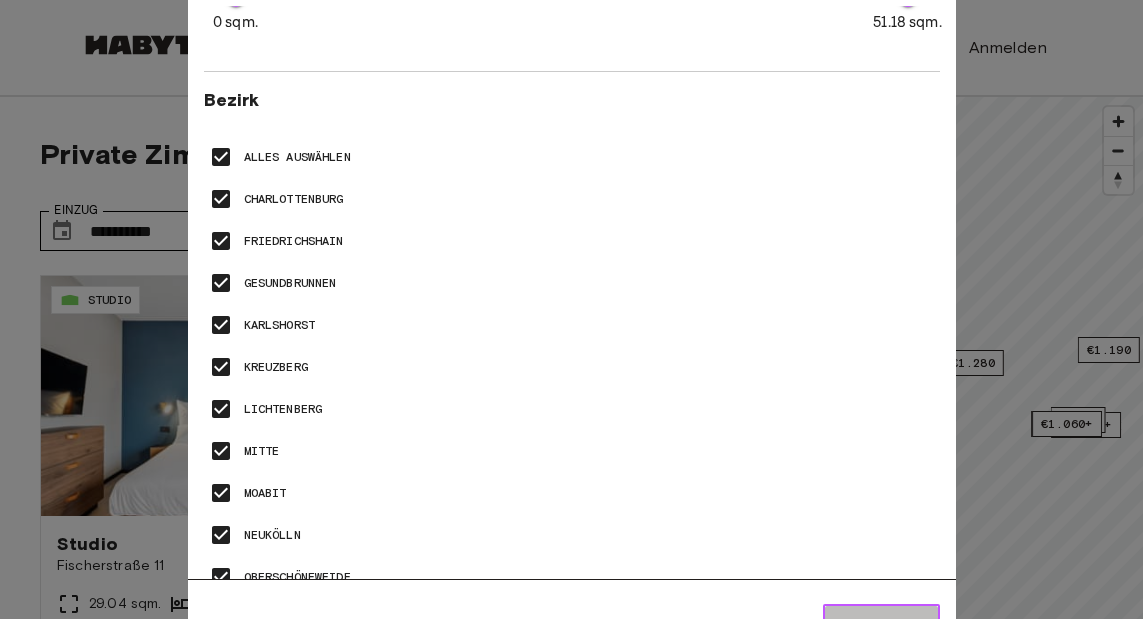 click on "Anwenden" at bounding box center [881, 625] 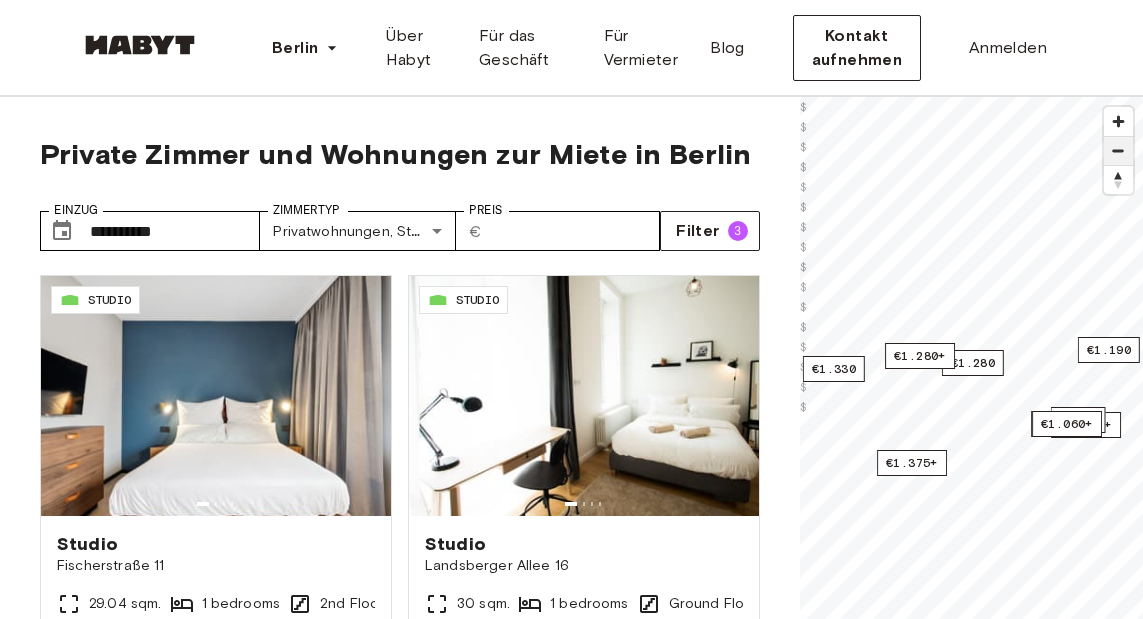 click at bounding box center (1118, 151) 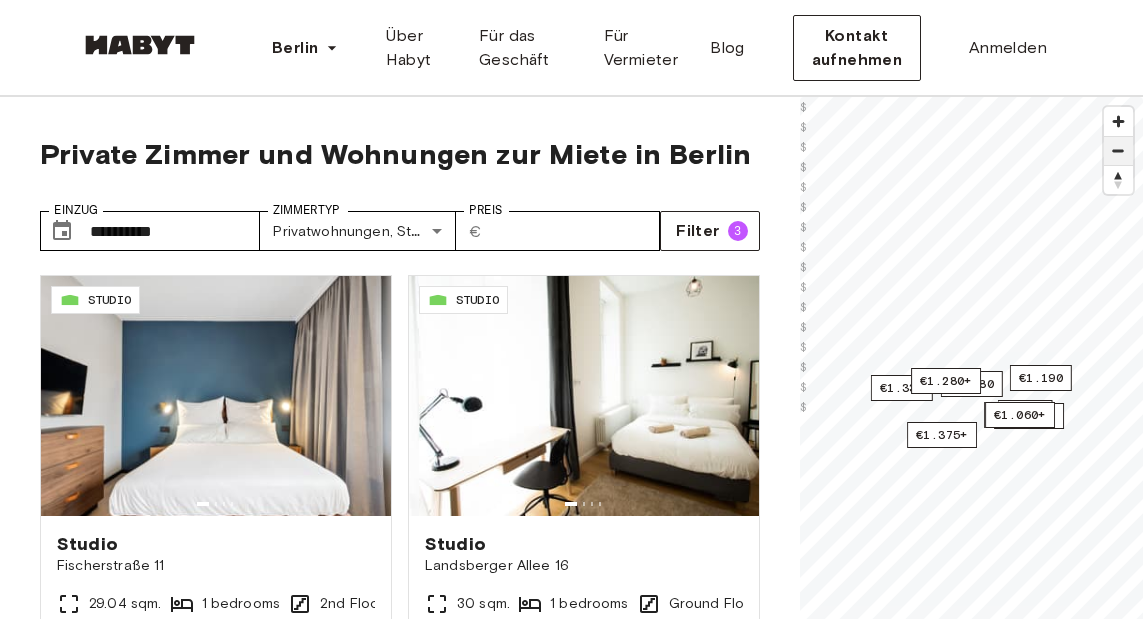 click at bounding box center [1118, 151] 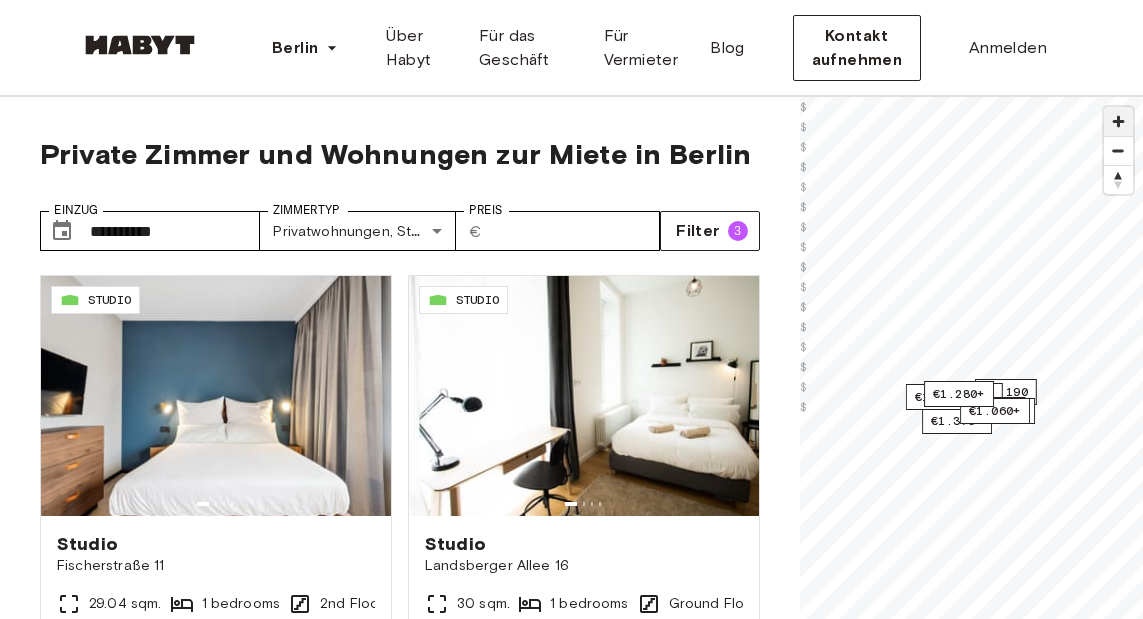 click at bounding box center (1118, 121) 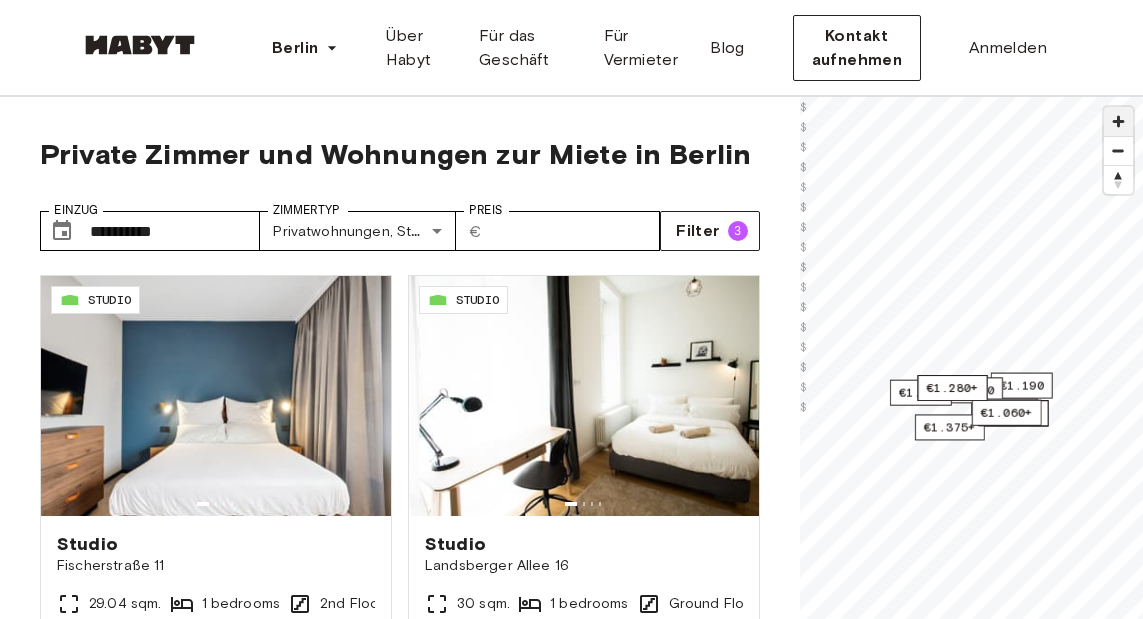 click at bounding box center [1118, 121] 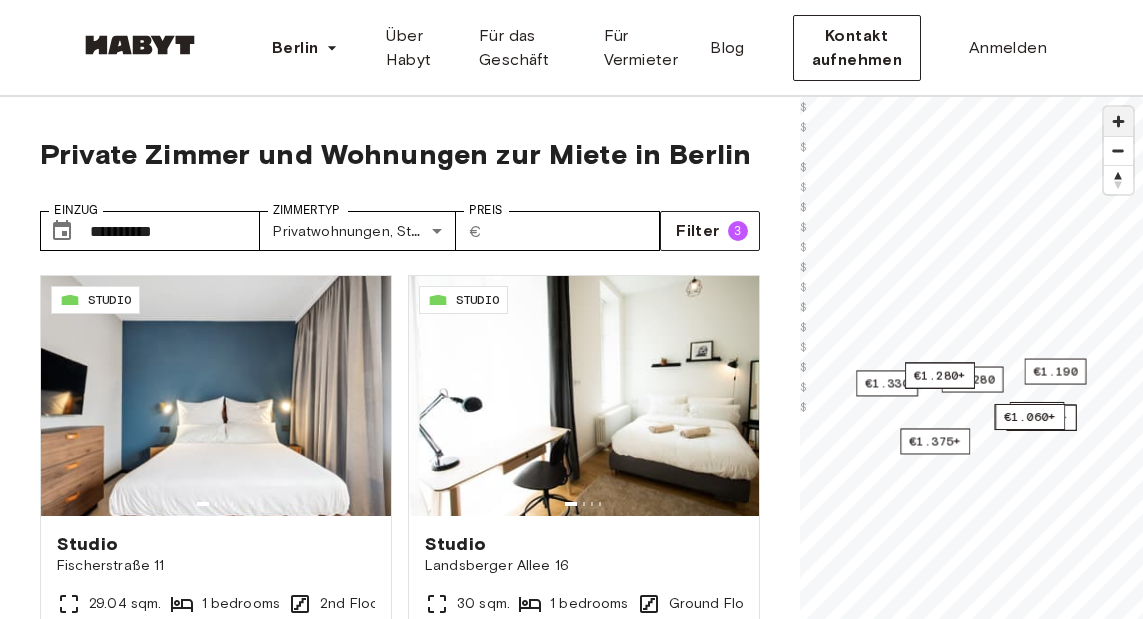 click at bounding box center (1118, 121) 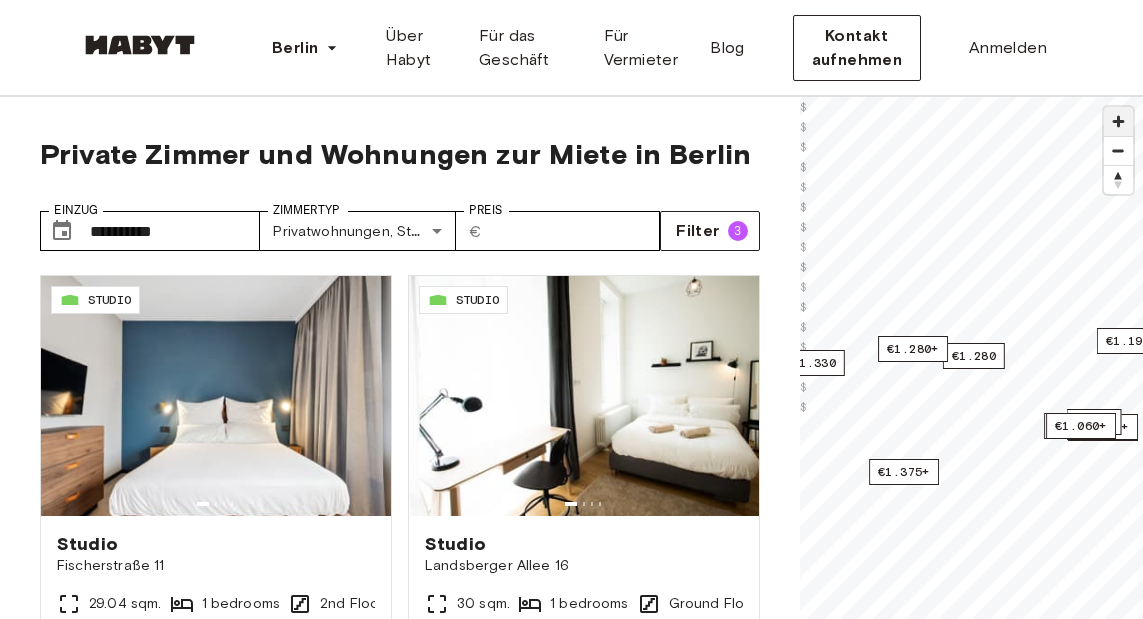 click at bounding box center (1118, 121) 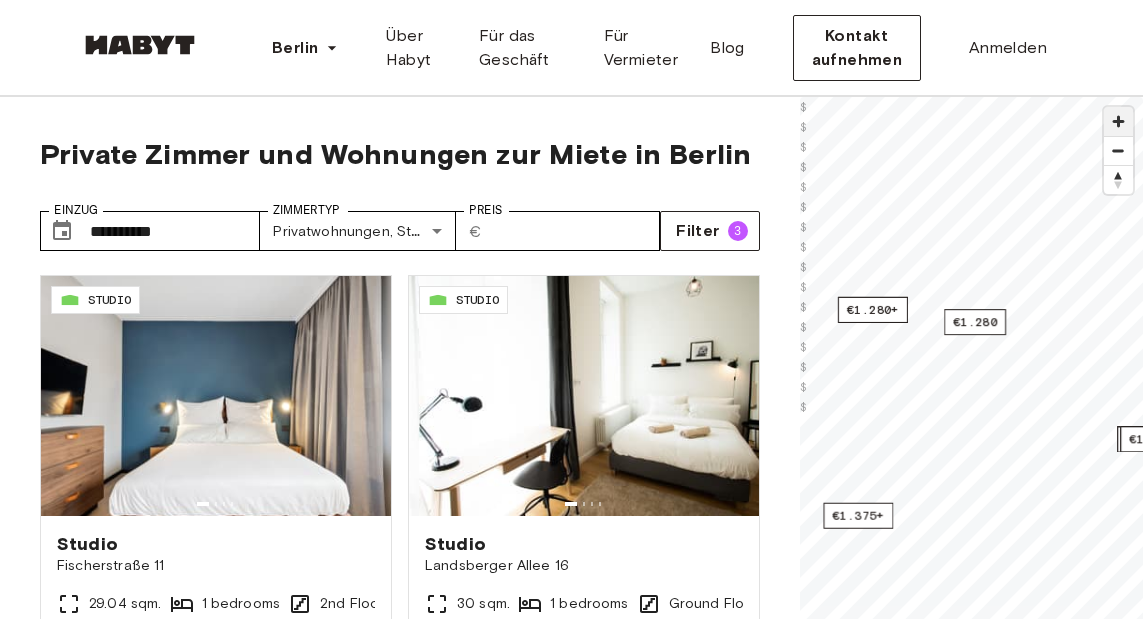 click at bounding box center [1118, 121] 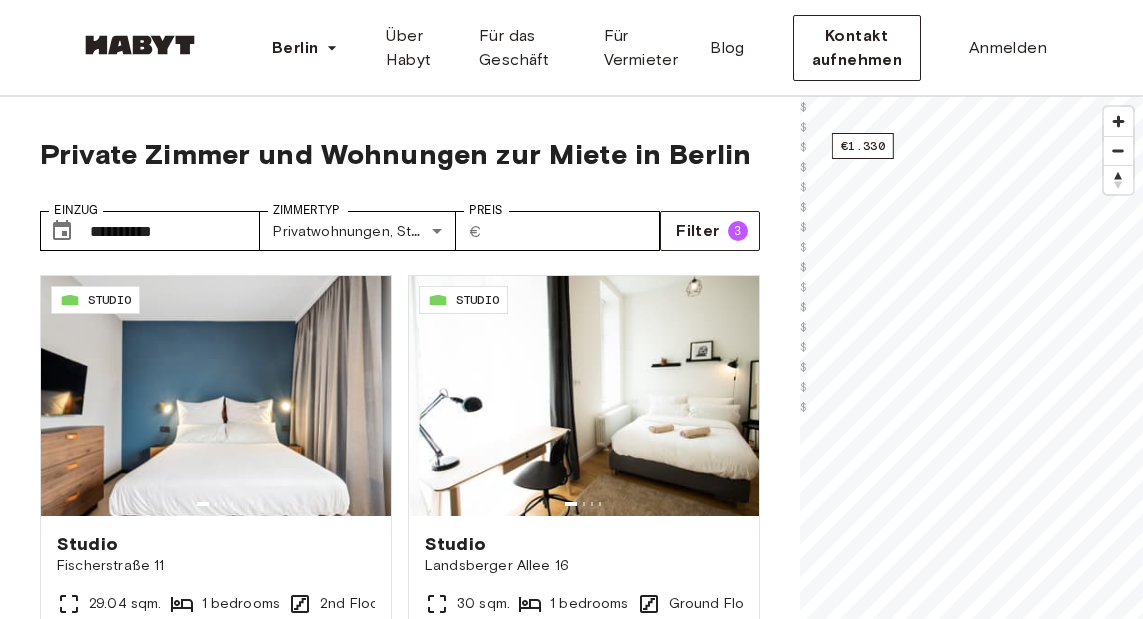 click on "**********" at bounding box center (571, 2454) 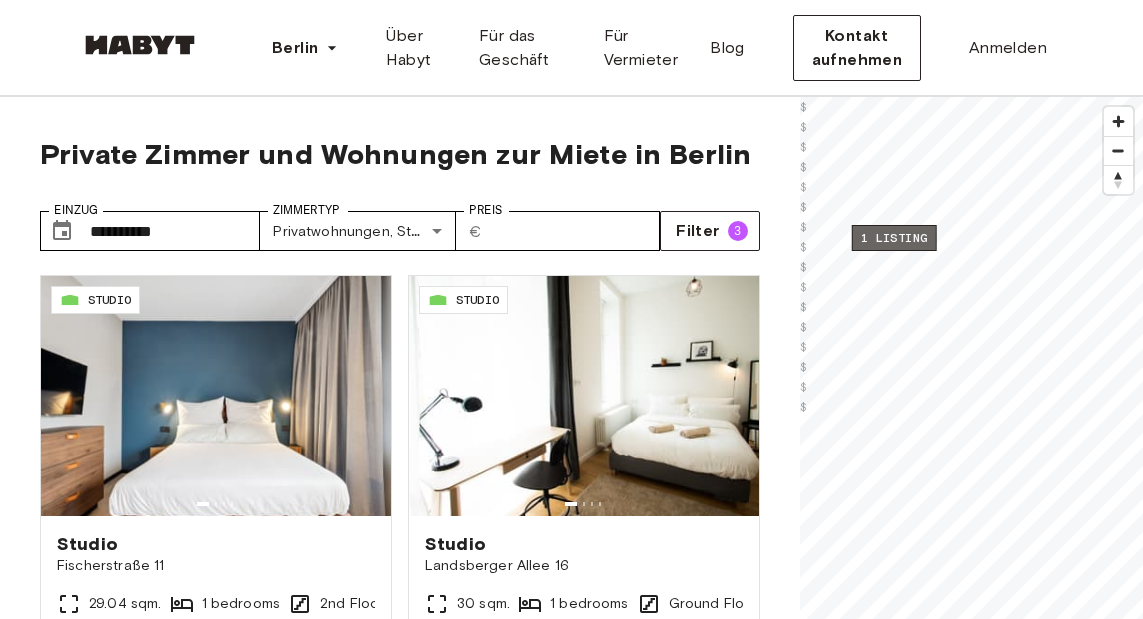 click on "1 listing" at bounding box center [894, 238] 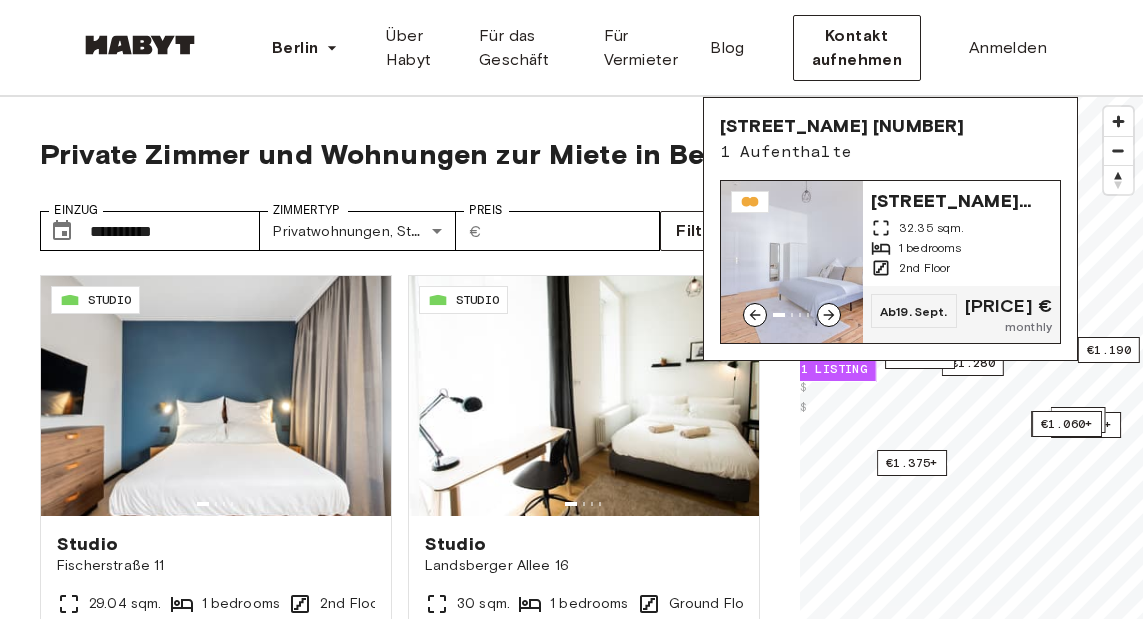 click 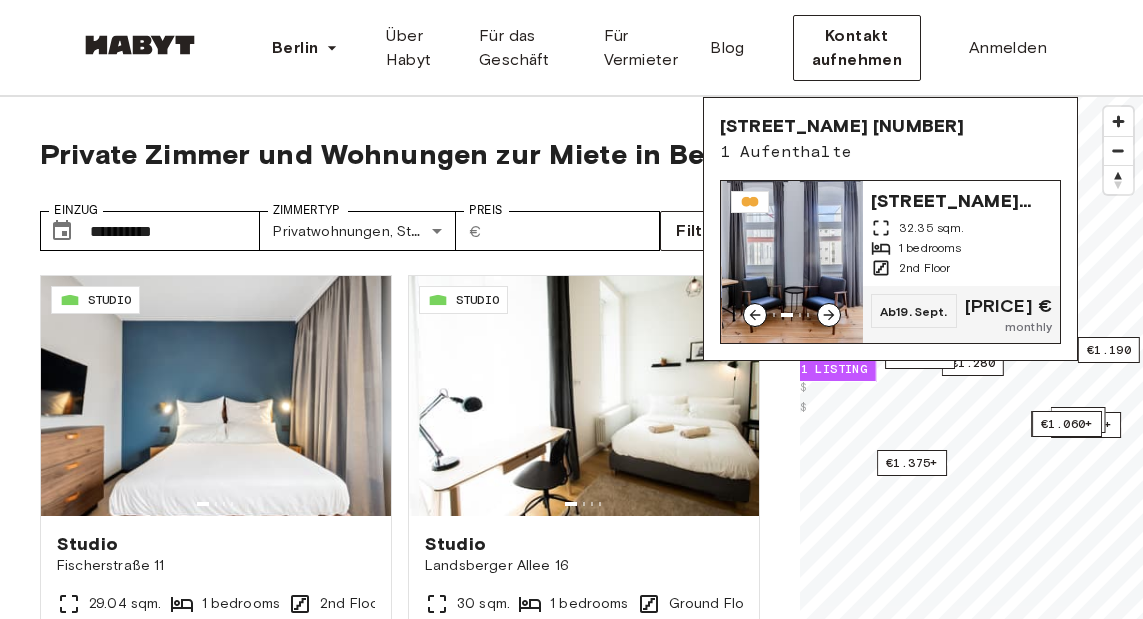 click 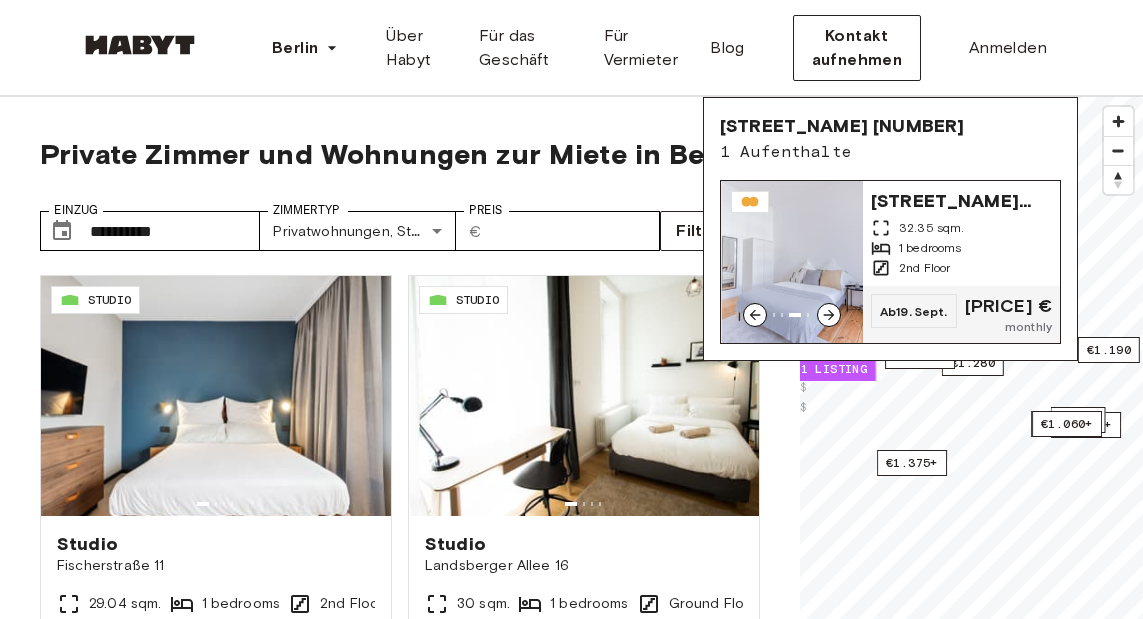 click 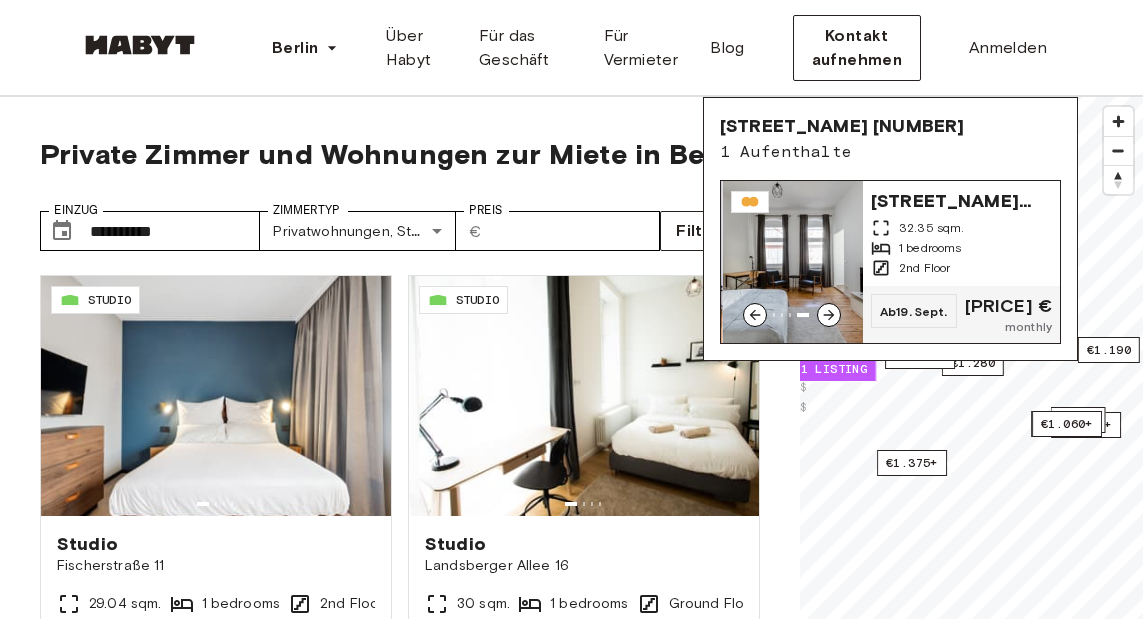click 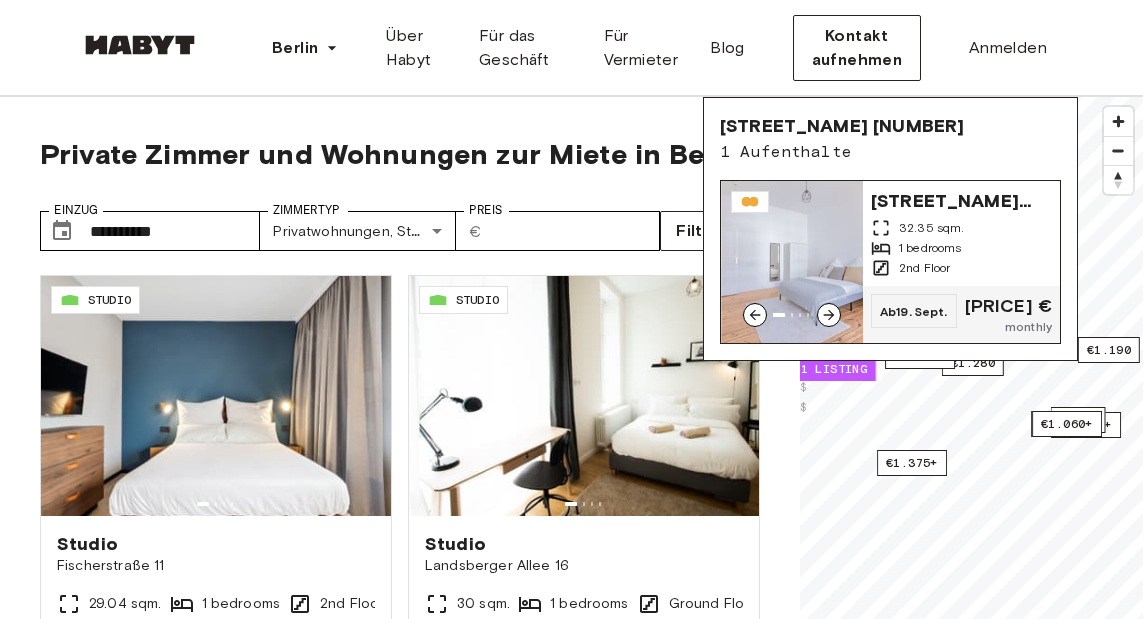 click 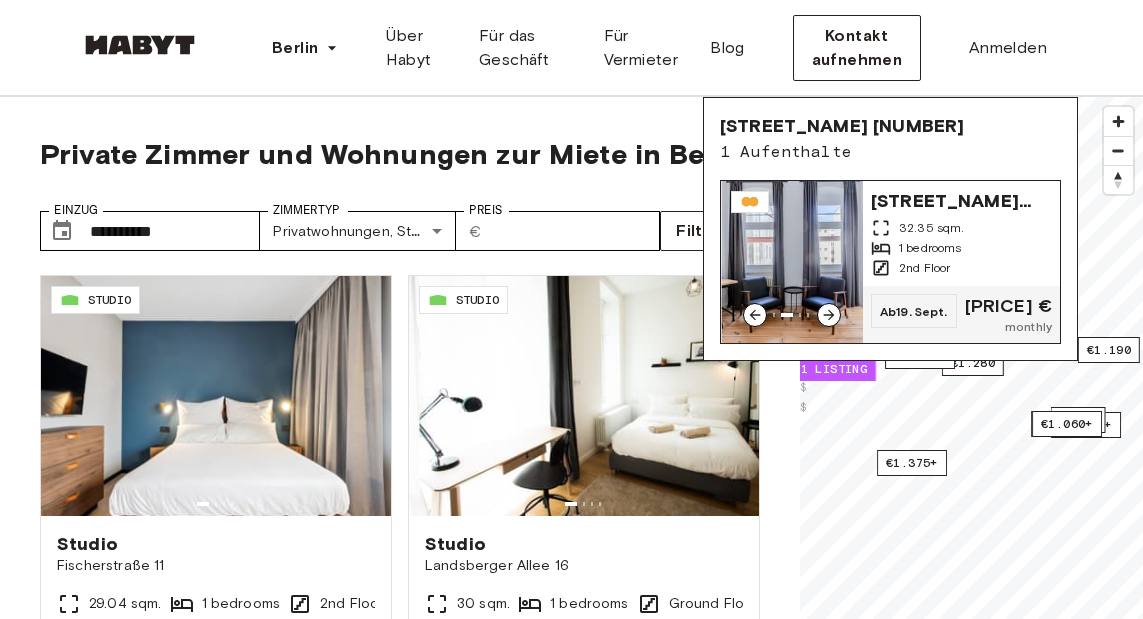 click 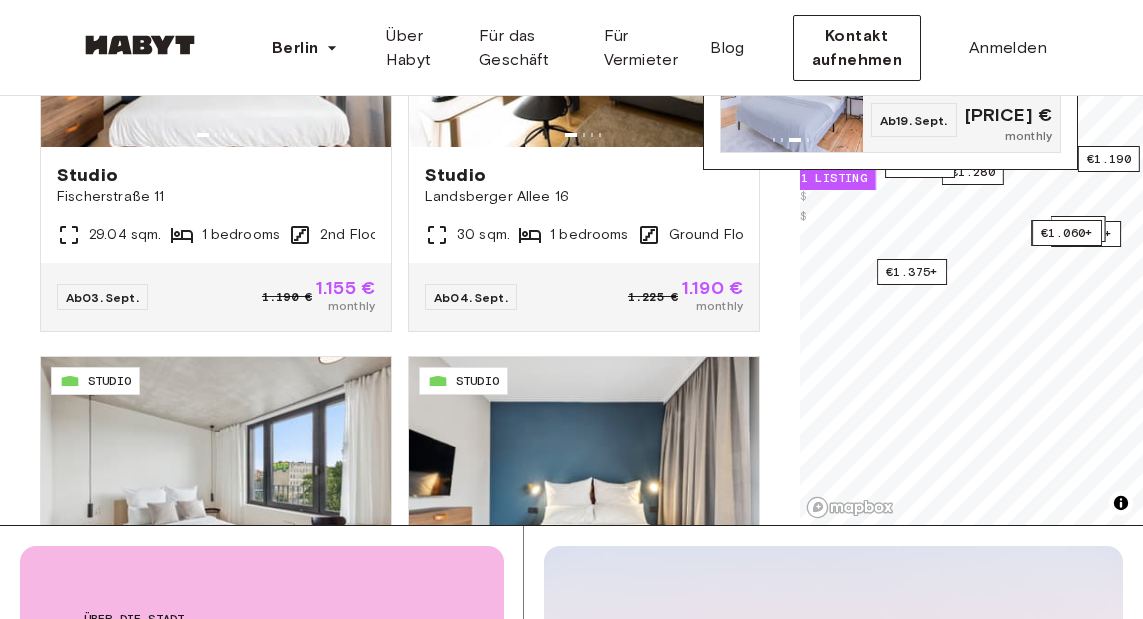 scroll, scrollTop: 375, scrollLeft: 0, axis: vertical 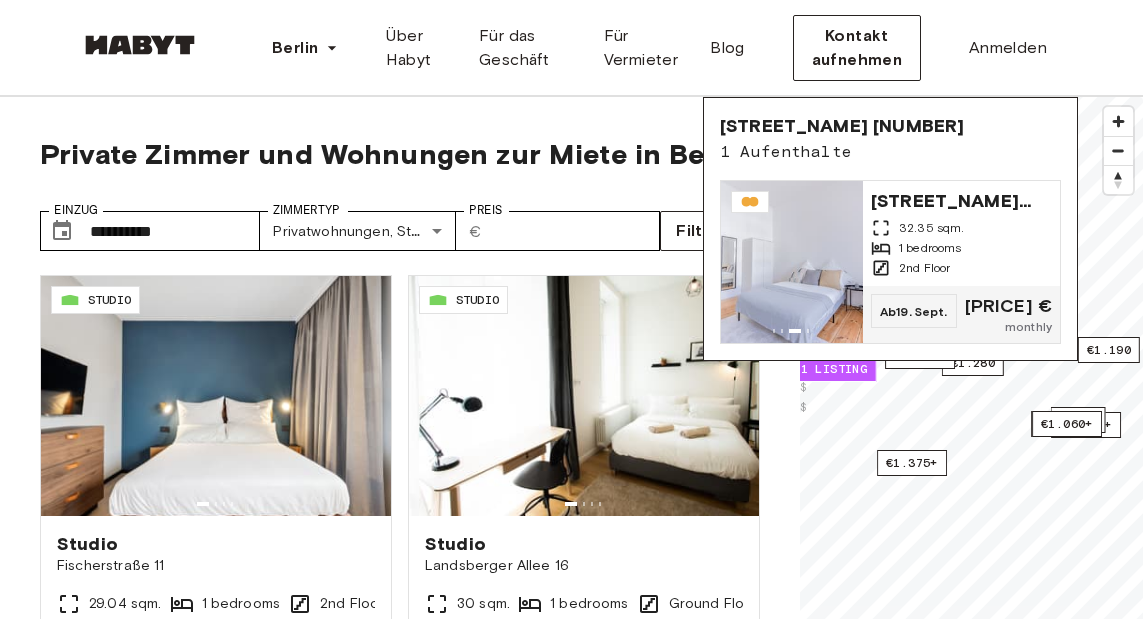 click on "Berlin Europe Amsterdam Berlin Frankfurt Hamburg Lissabon Madrid Mailand Modena Paris Turin München Rotterdam Stuttgart Düsseldorf Köln Zürich Den Haag Graz Brüssel Leipzig Asia Hongkong Singapur Seoul Phuket Tokyo Über Habyt Für das Geschäft Für Vermieter Blog Kontakt aufnehmen Anmelden" at bounding box center [571, 48] 